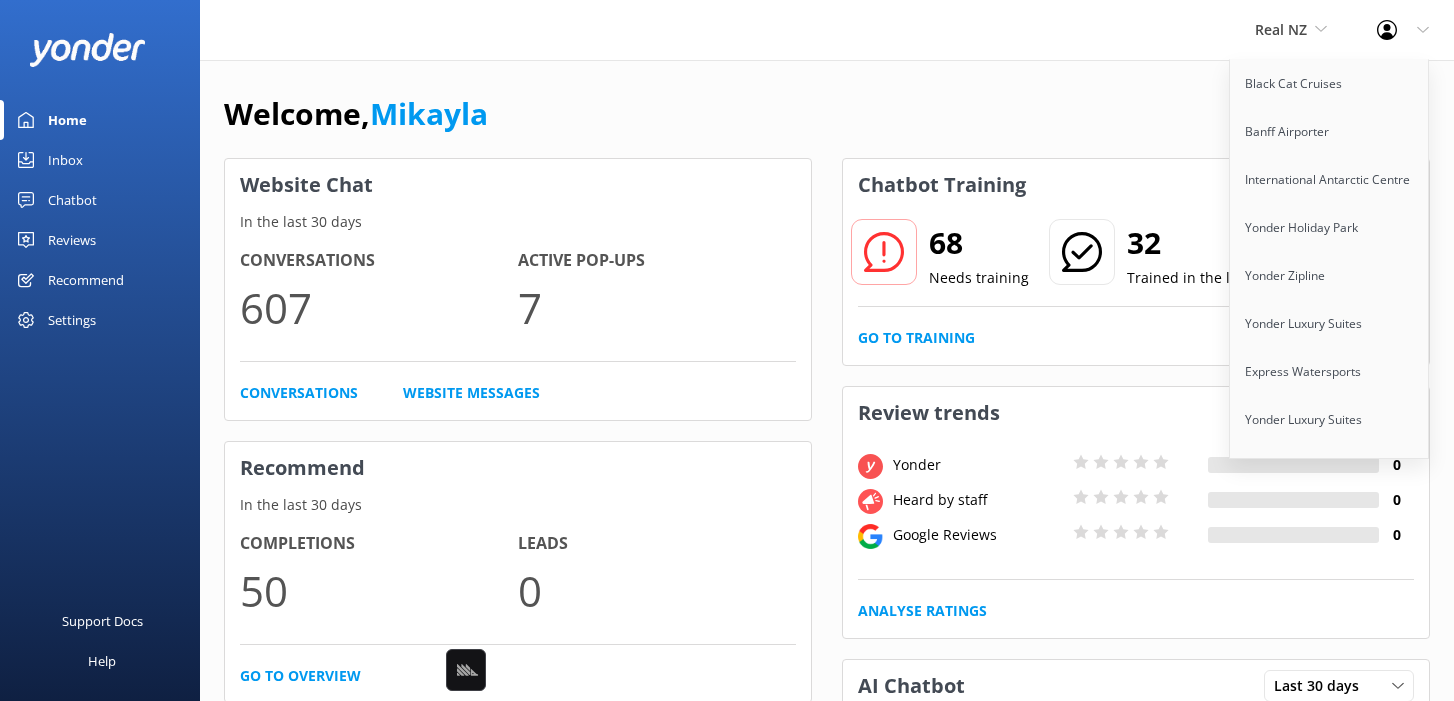 scroll, scrollTop: 0, scrollLeft: 0, axis: both 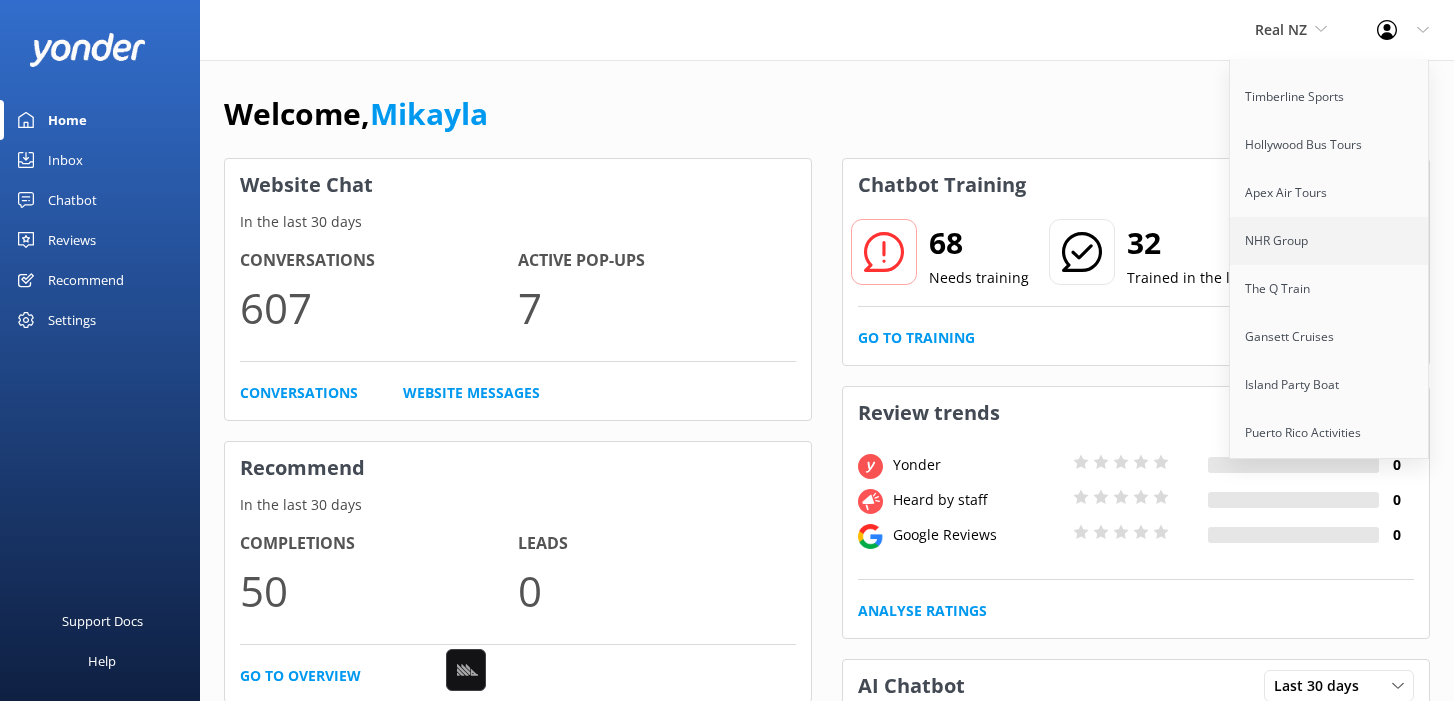 click on "[COMPANY]" at bounding box center (1330, 241) 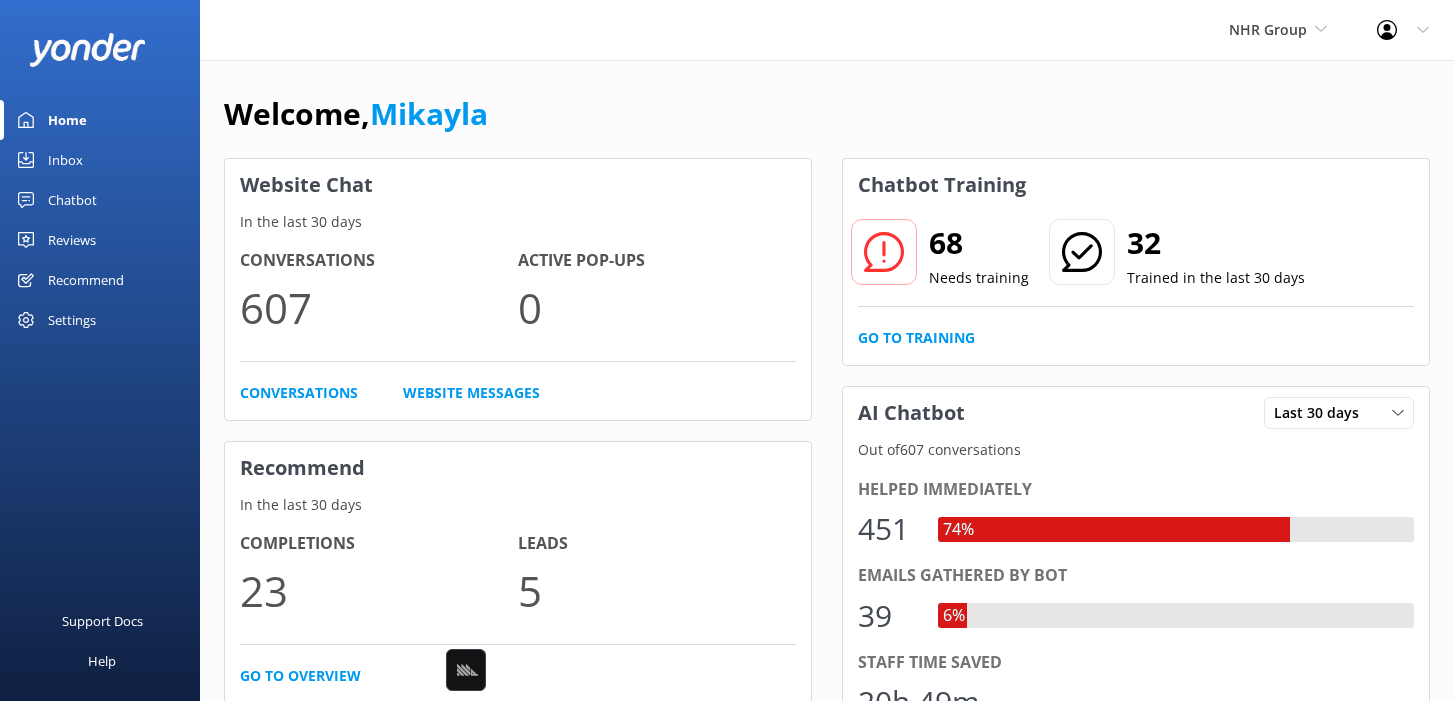 click on "Welcome,  Mikayla Website Chat In the last 30 days Conversations 607 Active Pop-ups 0 Conversations Website Messages Recommend In the last 30 days Completions 23 Leads 5 Go to overview Showcase reviews on your website Your current review carousel (latest 5 star reviews) Great place to spend time on the snow in a Onesie. Close to Wanaka and bit of a drive from Queenstown, but well worth it. Blair Sep 4, 2023 Use social proof to increase website sales. Install a badge or carousel on your website. Install Chatbot Training 68 Needs training 32 Trained in the last 30 days Go to Training AI Chatbot Last 30 days Last 7 days Last 30 days Out of  607   conversations Helped immediately 451 74% Emails gathered by bot 39 6% Staff time saved 20h 49m Detailed Performance Edit Responses Surveys In the last 30 days Sent 0 Completed 0 Completion Rate 0.0 %" at bounding box center (827, 659) 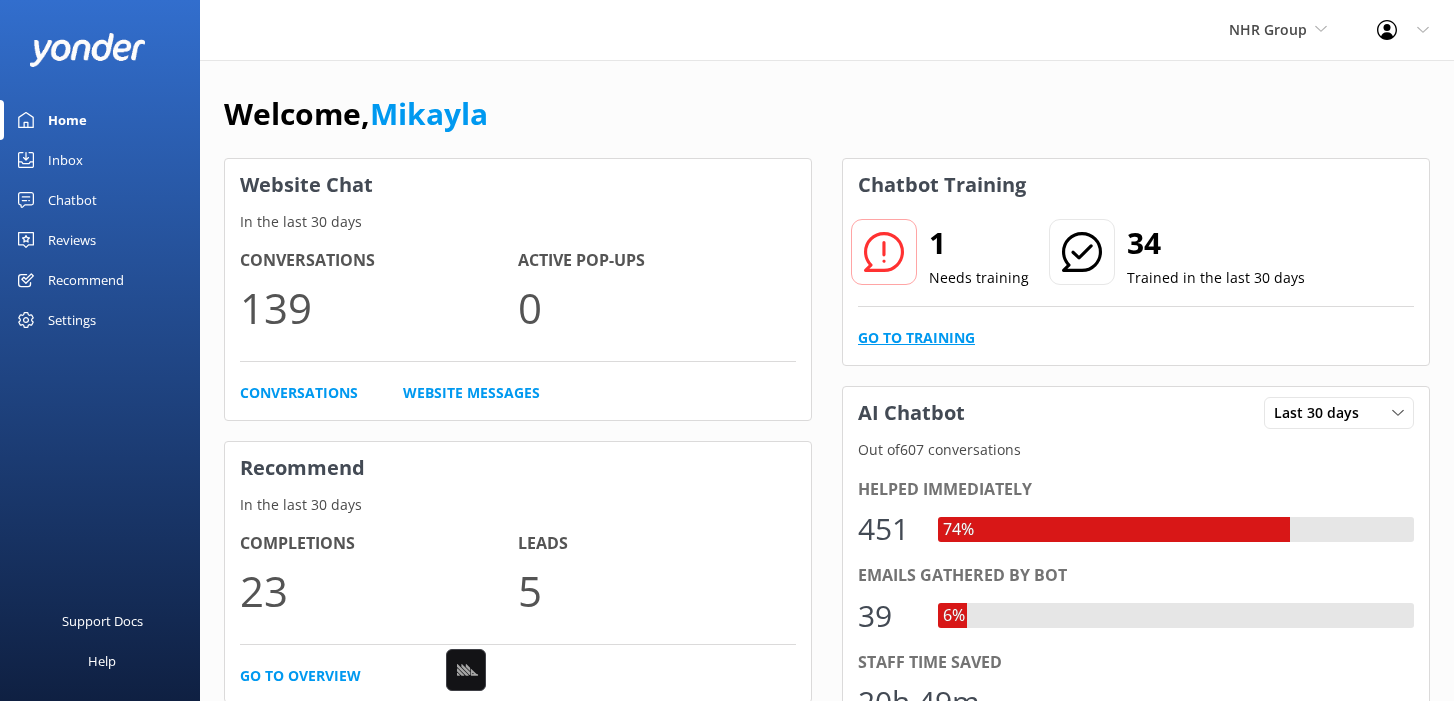 click on "Go to Training" at bounding box center [916, 338] 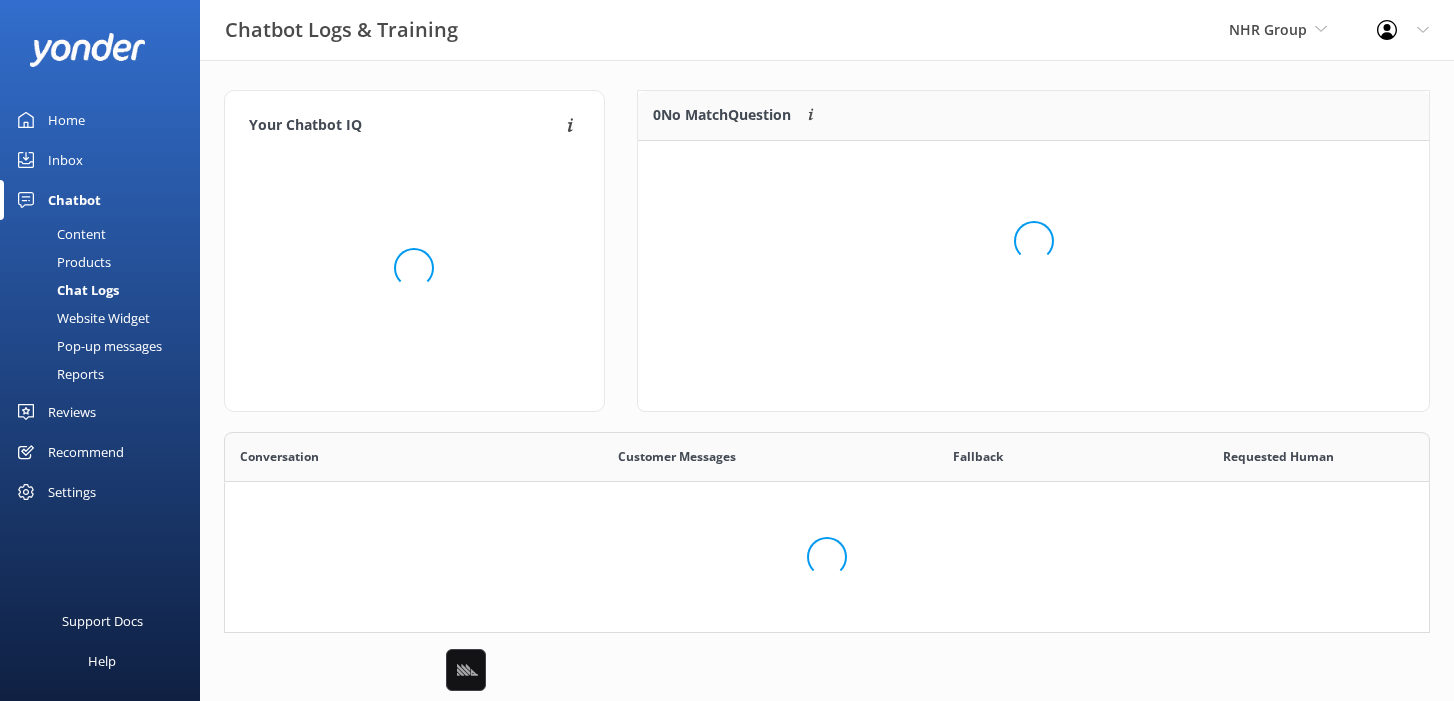 scroll, scrollTop: 1, scrollLeft: 0, axis: vertical 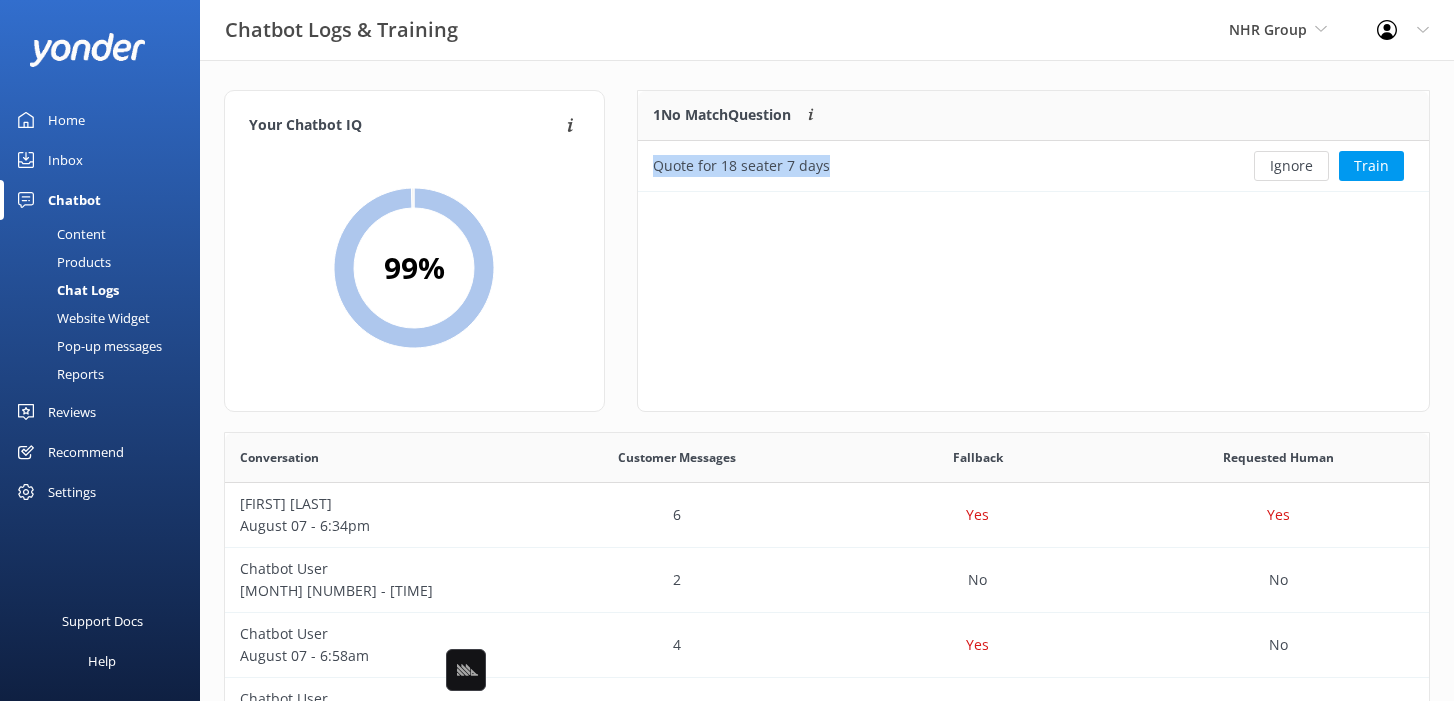 drag, startPoint x: 858, startPoint y: 164, endPoint x: 627, endPoint y: 166, distance: 231.00865 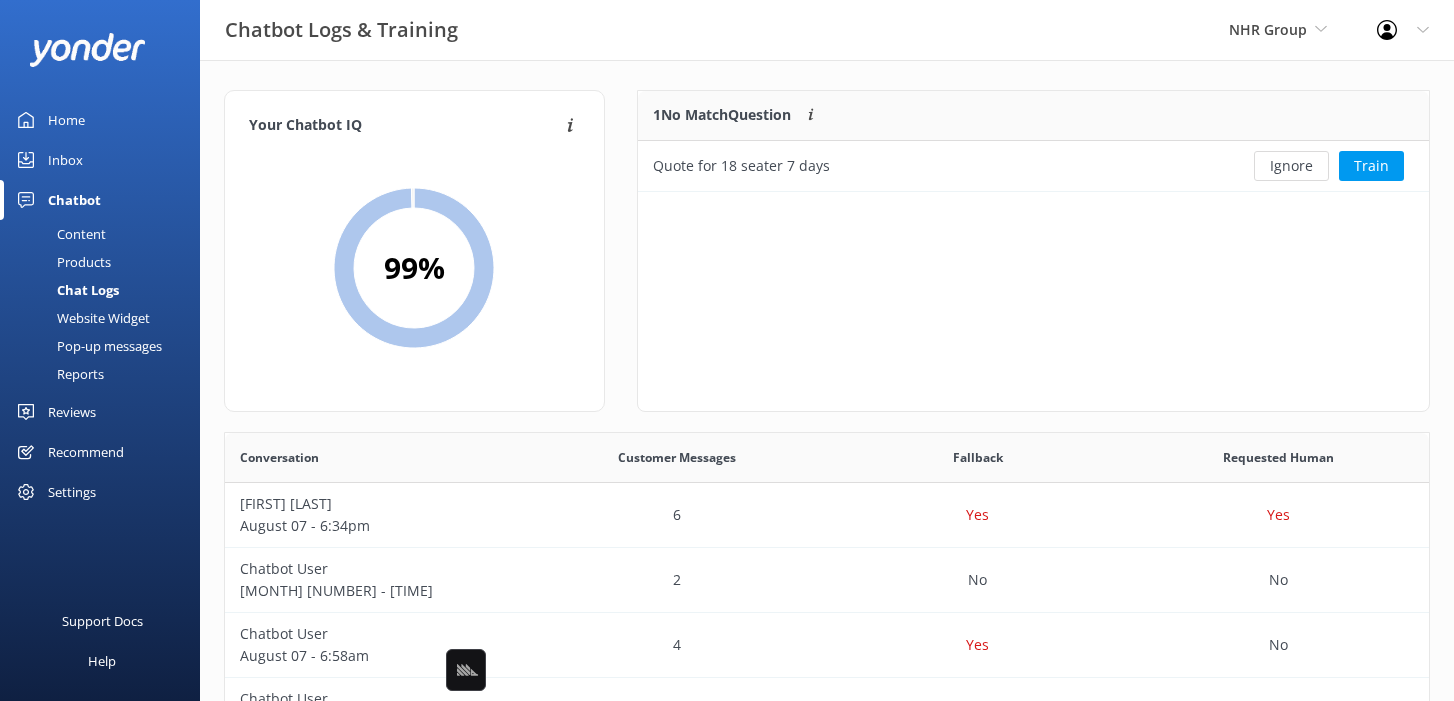click on "1  No Match Question Customers sometimes ask questions that don't fully match an existing FAQ. These questions require training to enhance the chatbot's accuracy. Quote for 18 seater 7 days  Ignore Train" at bounding box center [1033, 251] 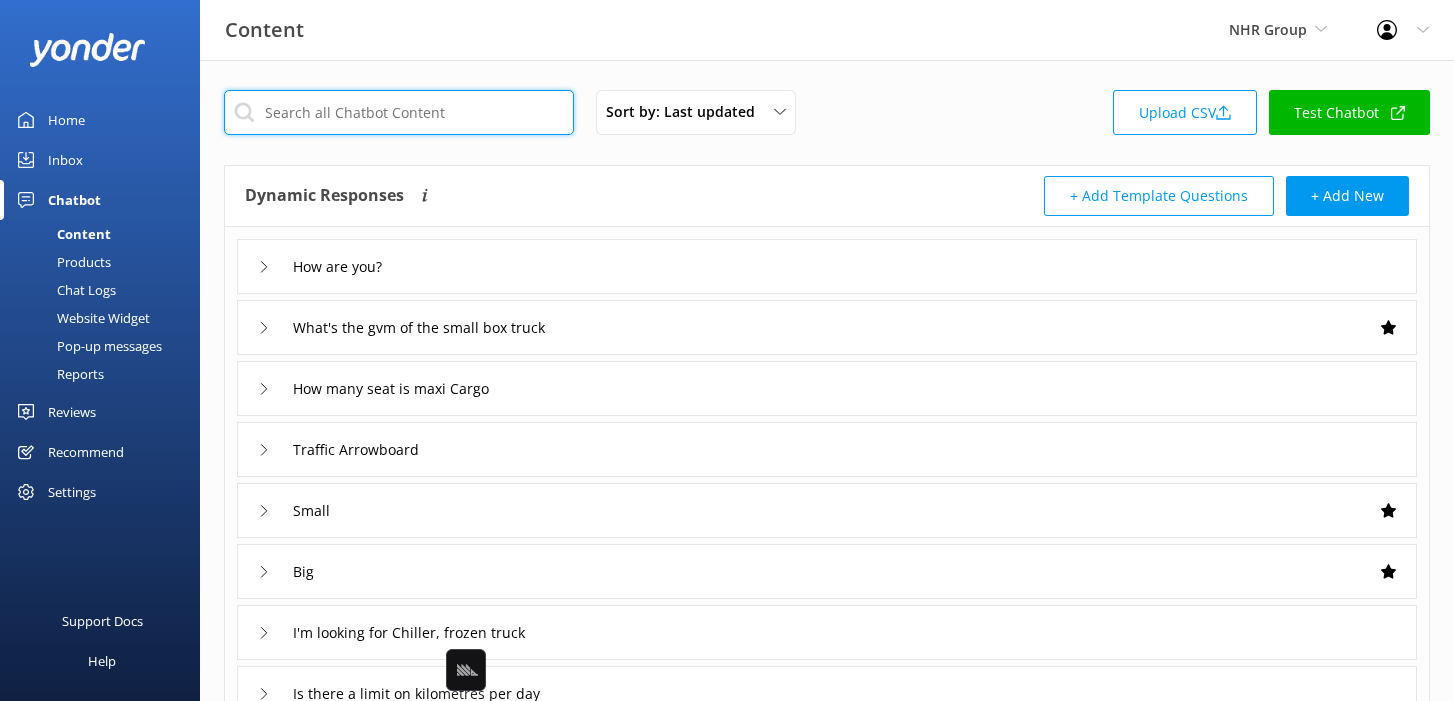 click at bounding box center (399, 112) 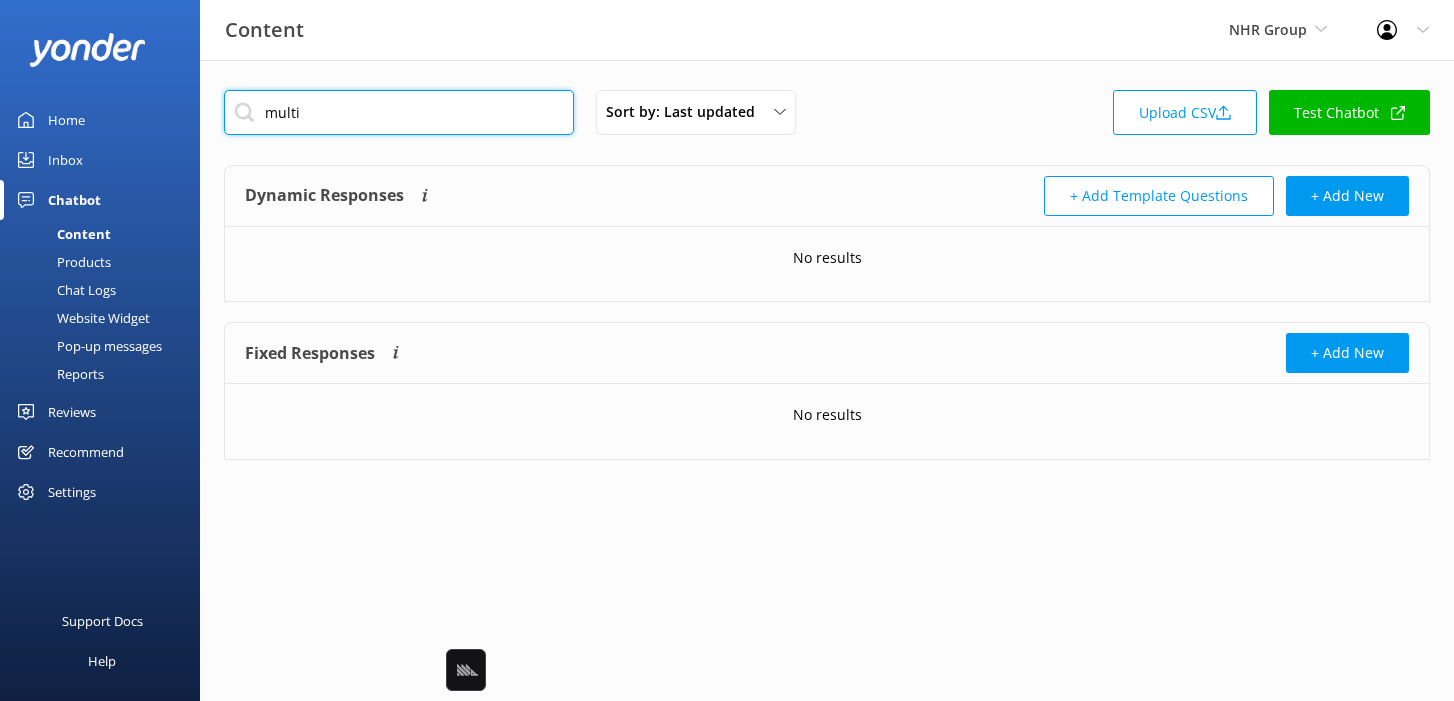 click on "multi" at bounding box center [399, 112] 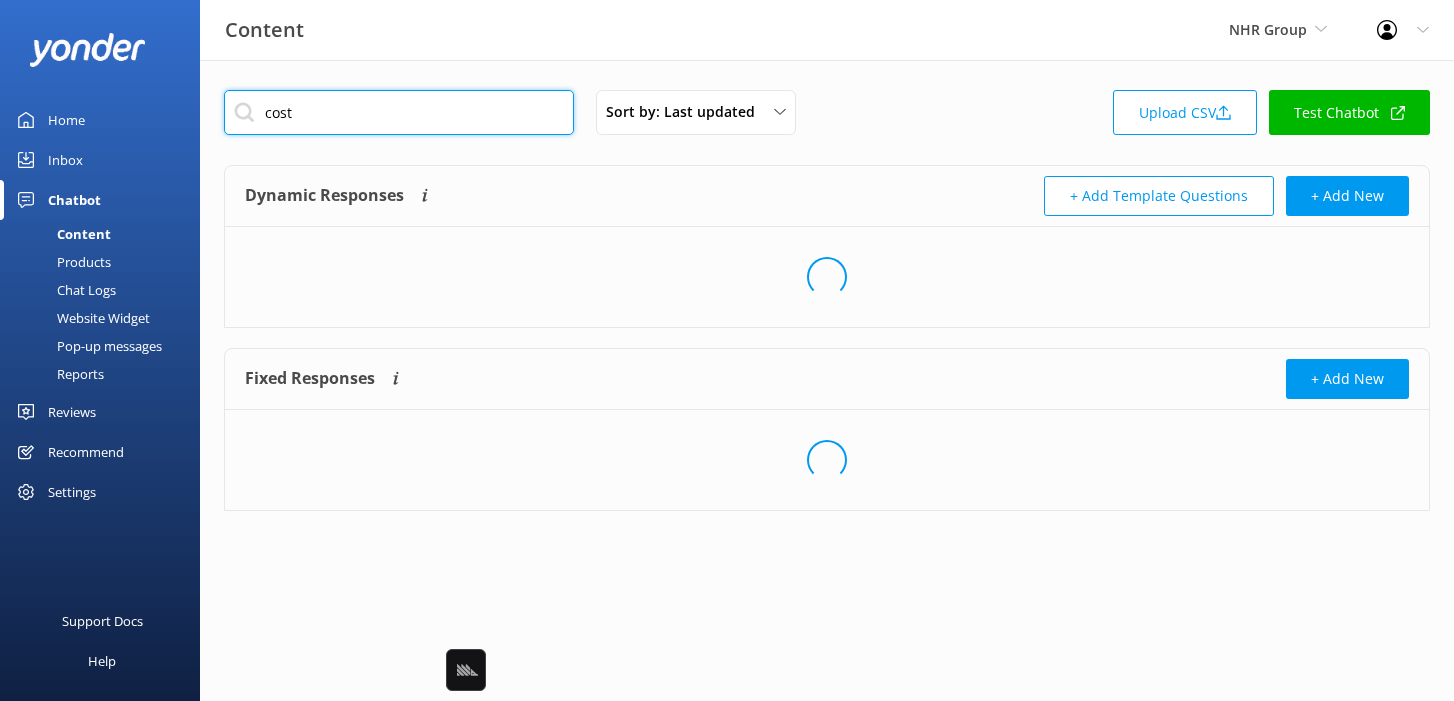 type on "cost" 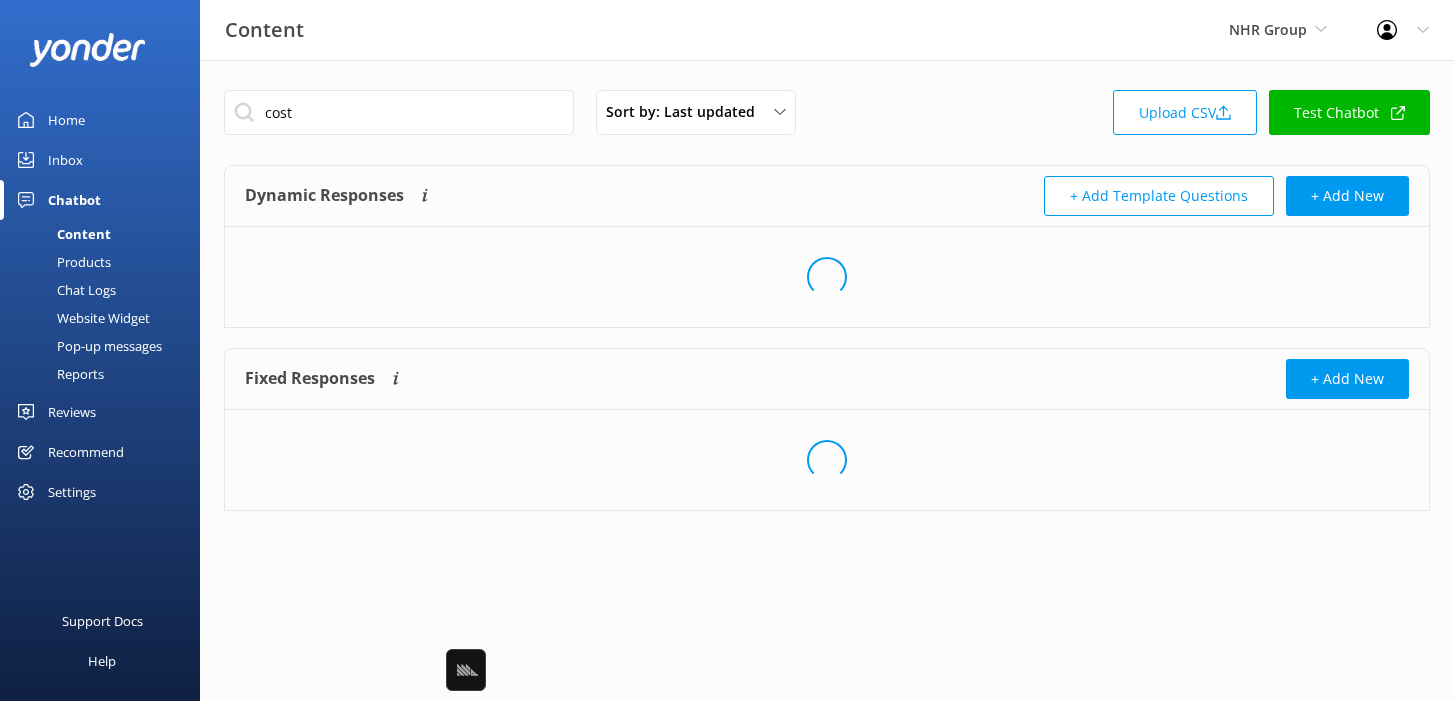 click on "cost Sort by: Last updated Title Last updated Upload CSV Test Chatbot Dynamic Responses Dynamic responses rely on the Large Language Model to create the most-relevant response to a user's question by referencing all of the information provided. + Add Template Questions + Add New Loading.. Fixed Responses Fixed Responses will always return the exact answer you add to a question. For example, if you add "What is the price?" as a fixed response, users will get the exact copy you provide, versus relying on the LLM to create a response. + Add New Loading.." at bounding box center [827, 315] 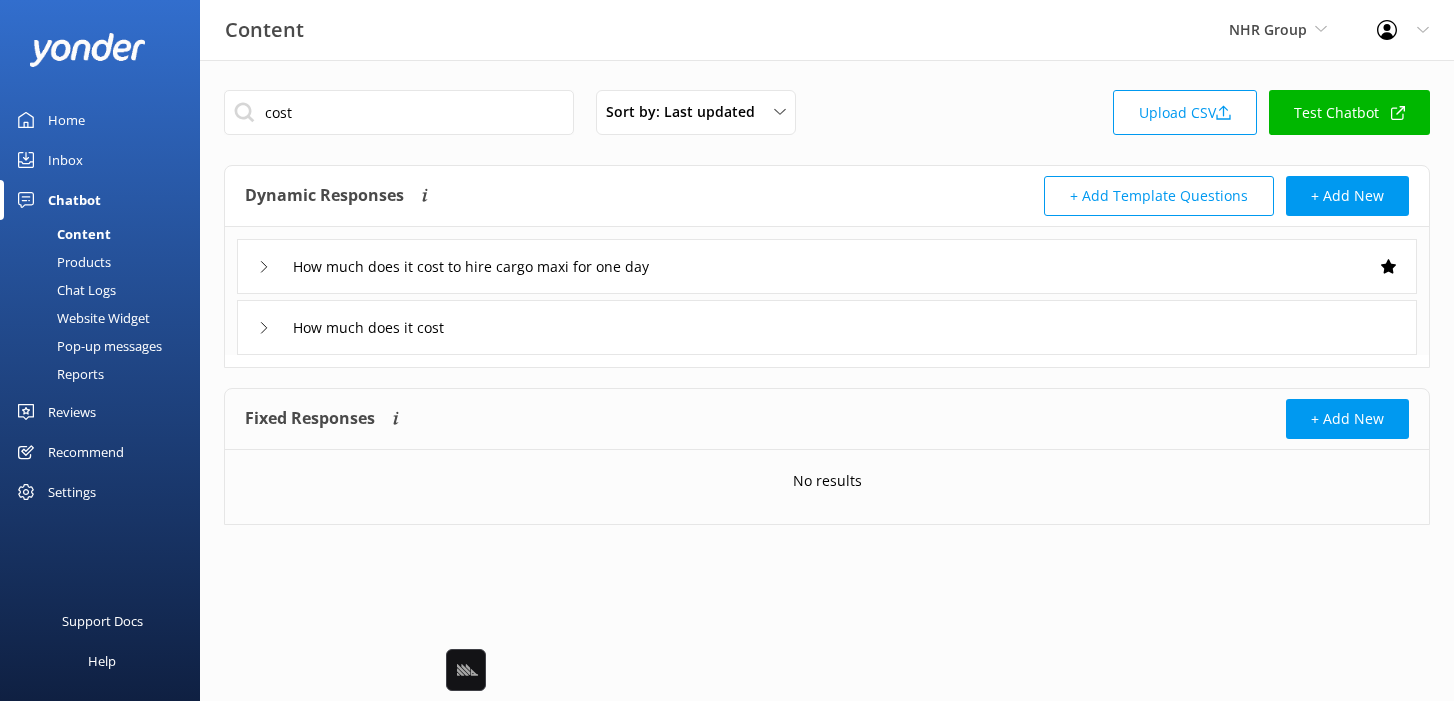 click on "How much does it cost" at bounding box center [827, 327] 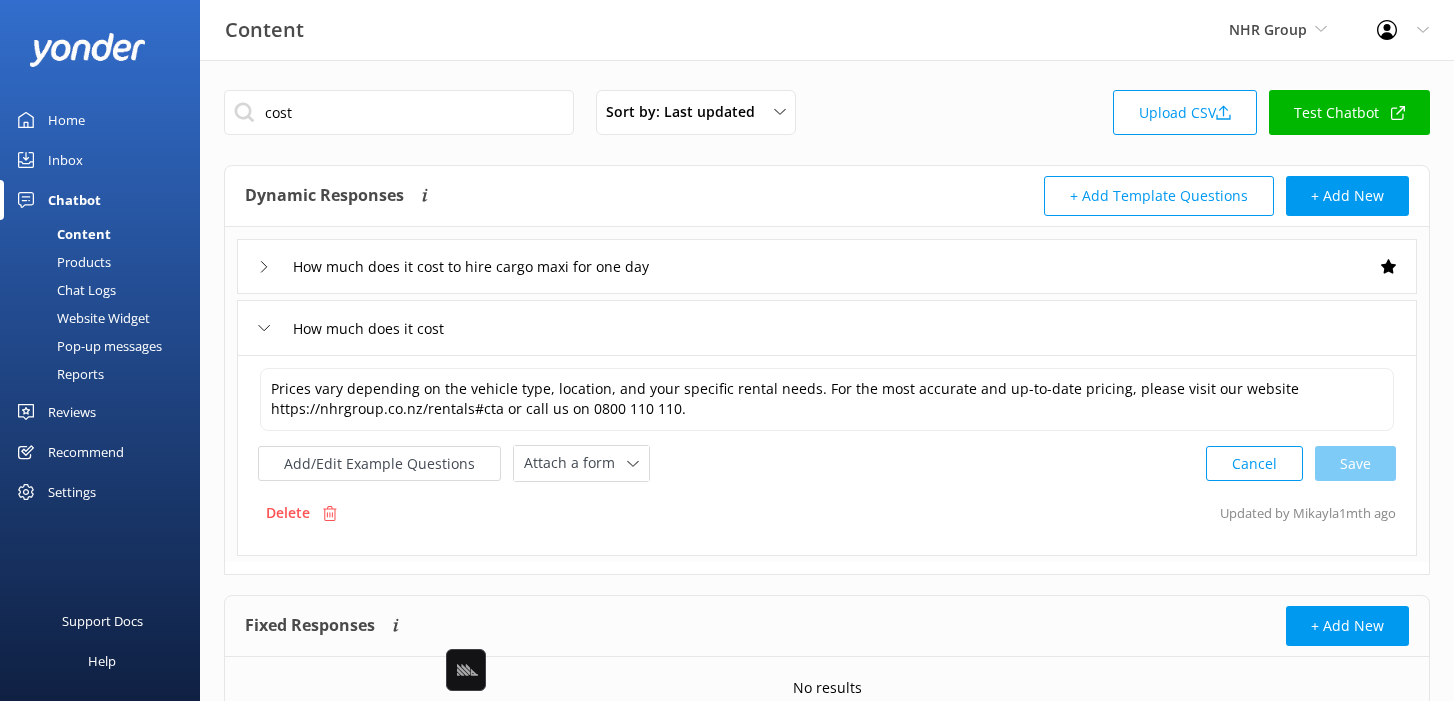 click on "Prices vary depending on the vehicle type, location, and your specific rental needs. For the most accurate and up-to-date pricing, please visit our website https://nhrgroup.co.nz/rentals#cta or call us on 0800 110 110. Prices vary depending on the vehicle type, location, and your specific rental needs. For the most accurate and up-to-date pricing, please visit our website https://nhrgroup.co.nz/rentals#cta or call us on 0800 110 110. Add/Edit Example Questions Attach a form Leave contact details Check availability Cancel Save Delete Updated by Mikayla  1mth ago" at bounding box center (827, 455) 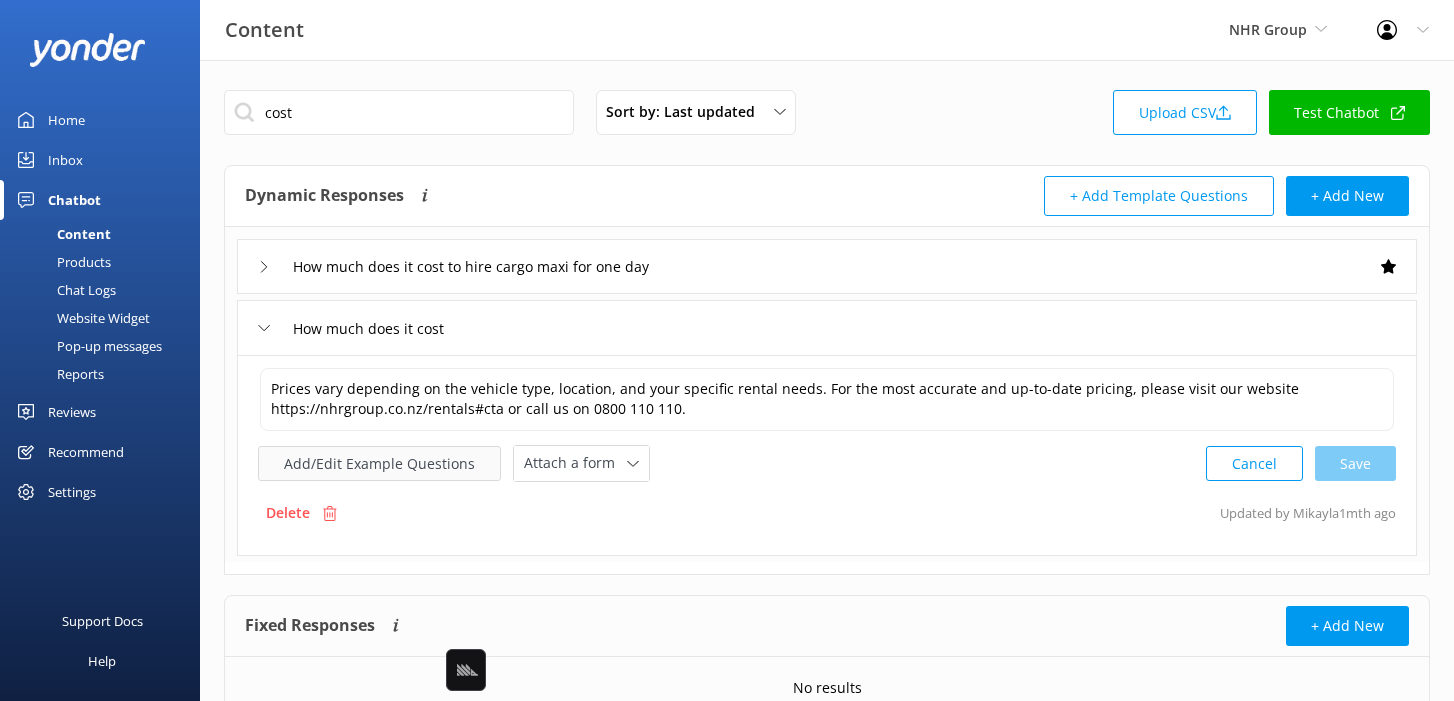 click on "Add/Edit Example Questions" at bounding box center (379, 463) 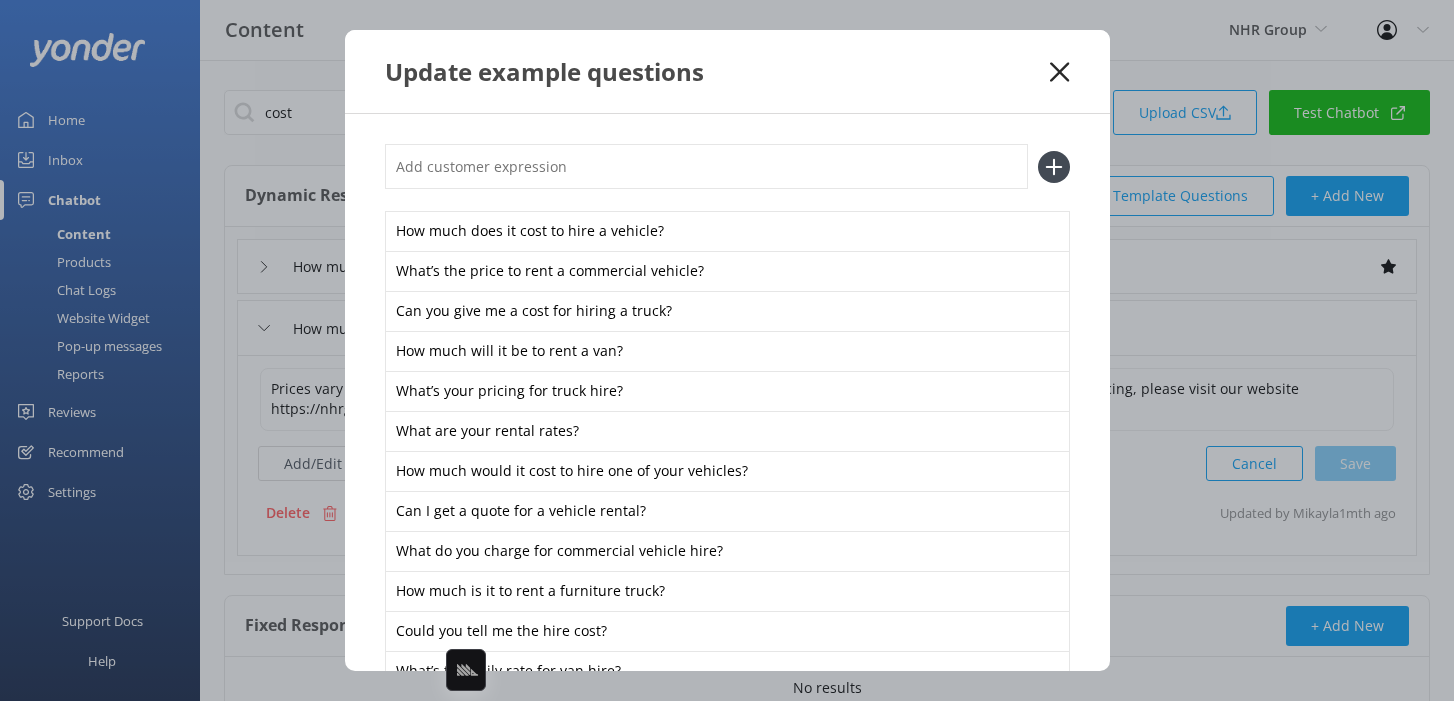 click at bounding box center (706, 166) 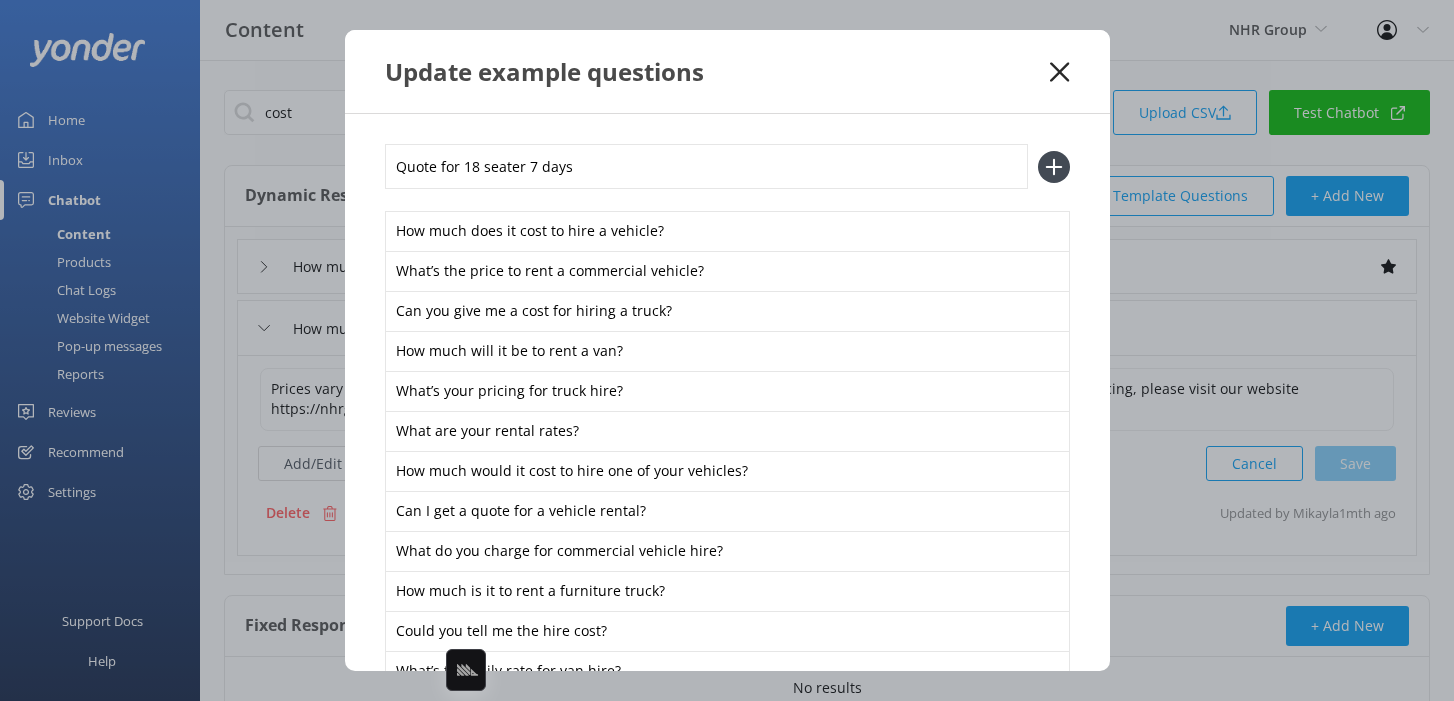 type on "Quote for 18 seater 7 days" 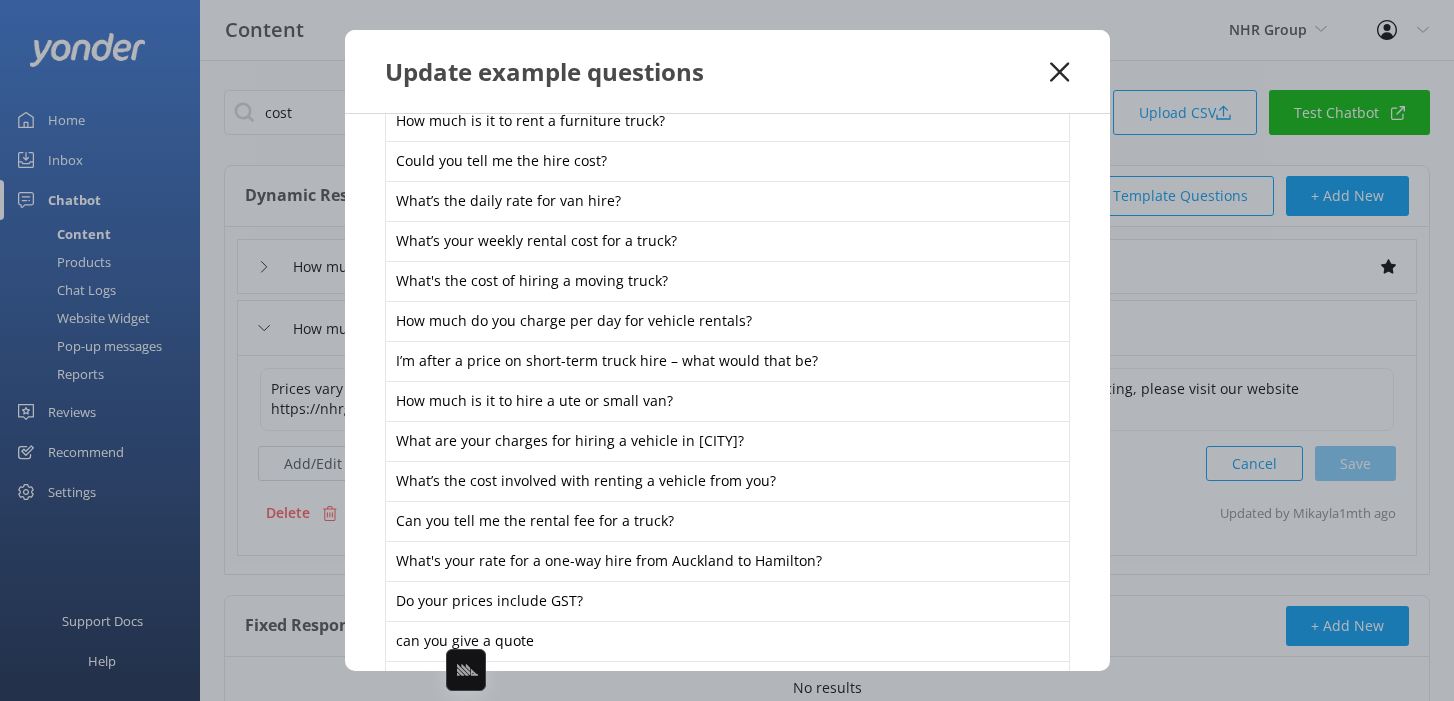 scroll, scrollTop: 611, scrollLeft: 0, axis: vertical 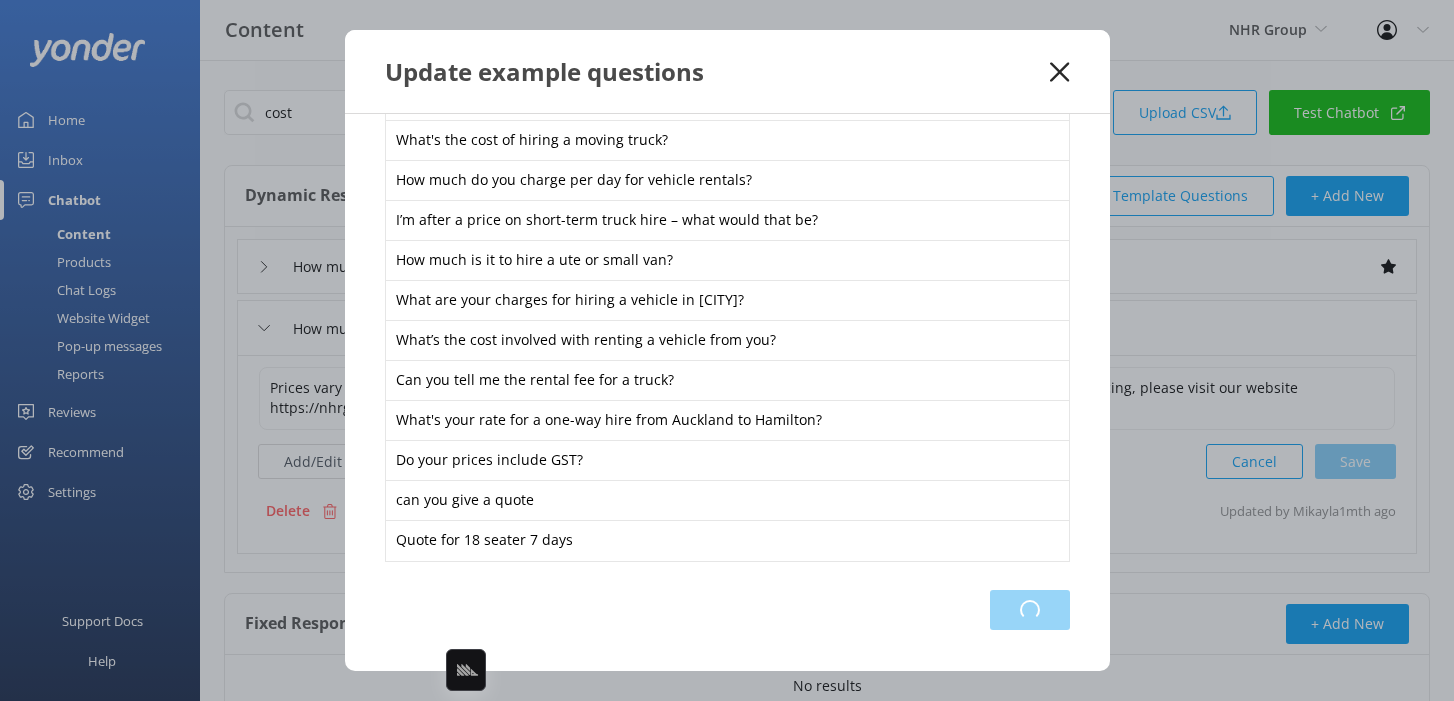 click on "Loading.." at bounding box center (1030, 610) 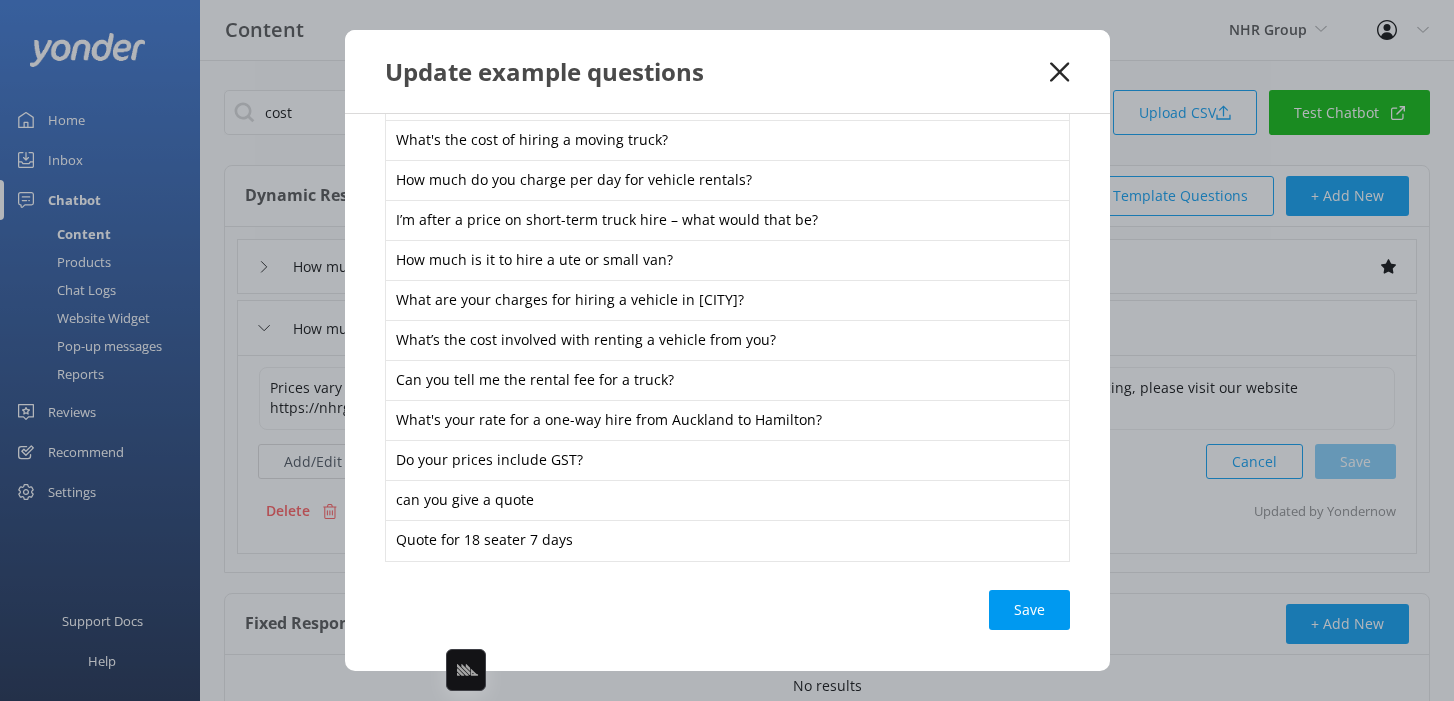 click 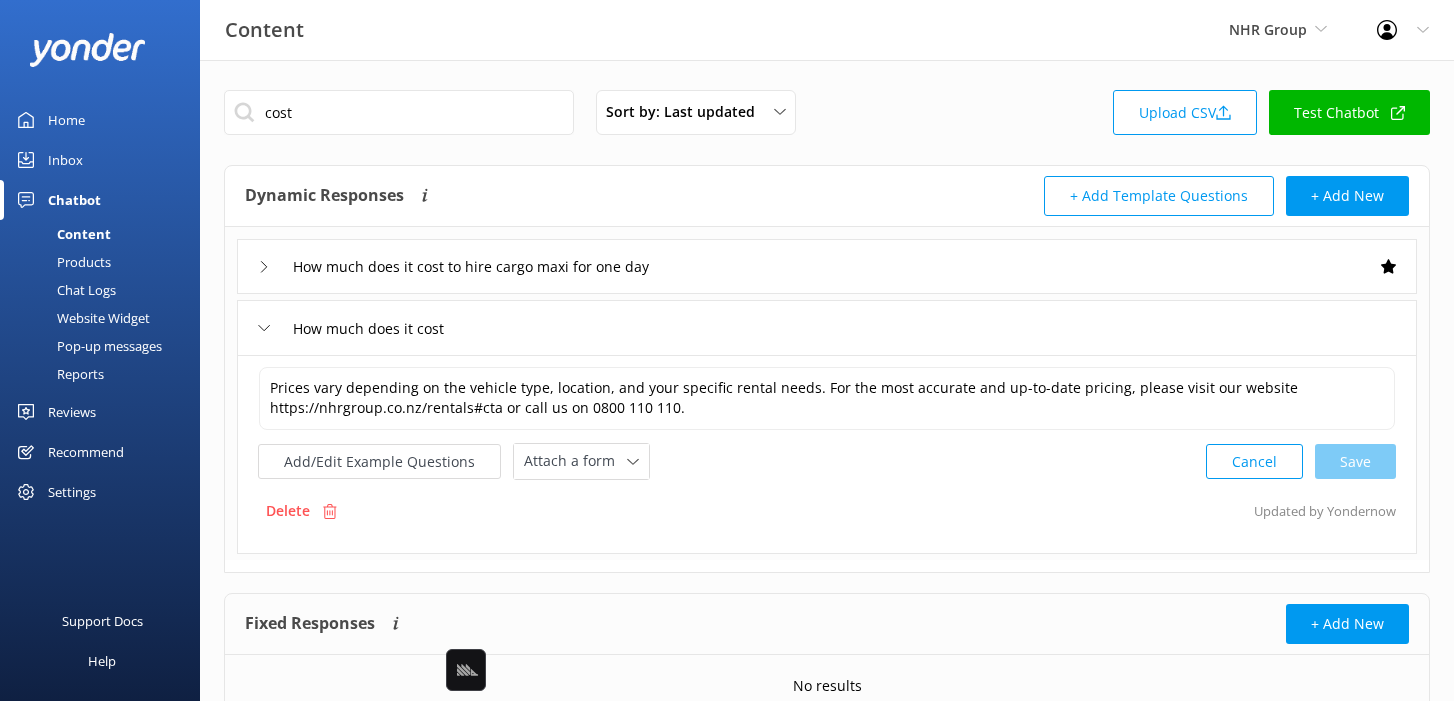 click on "Website Widget" at bounding box center (81, 318) 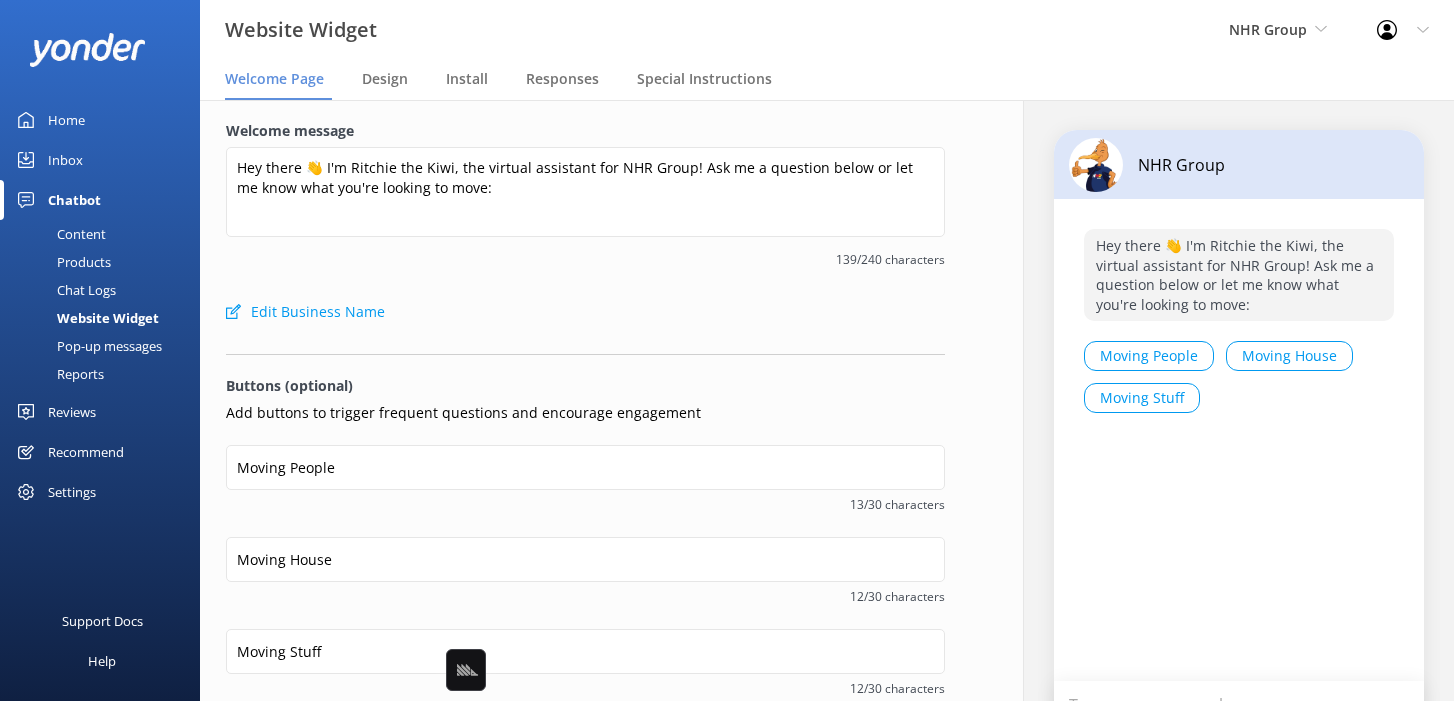 click on "Chat Logs" at bounding box center (64, 290) 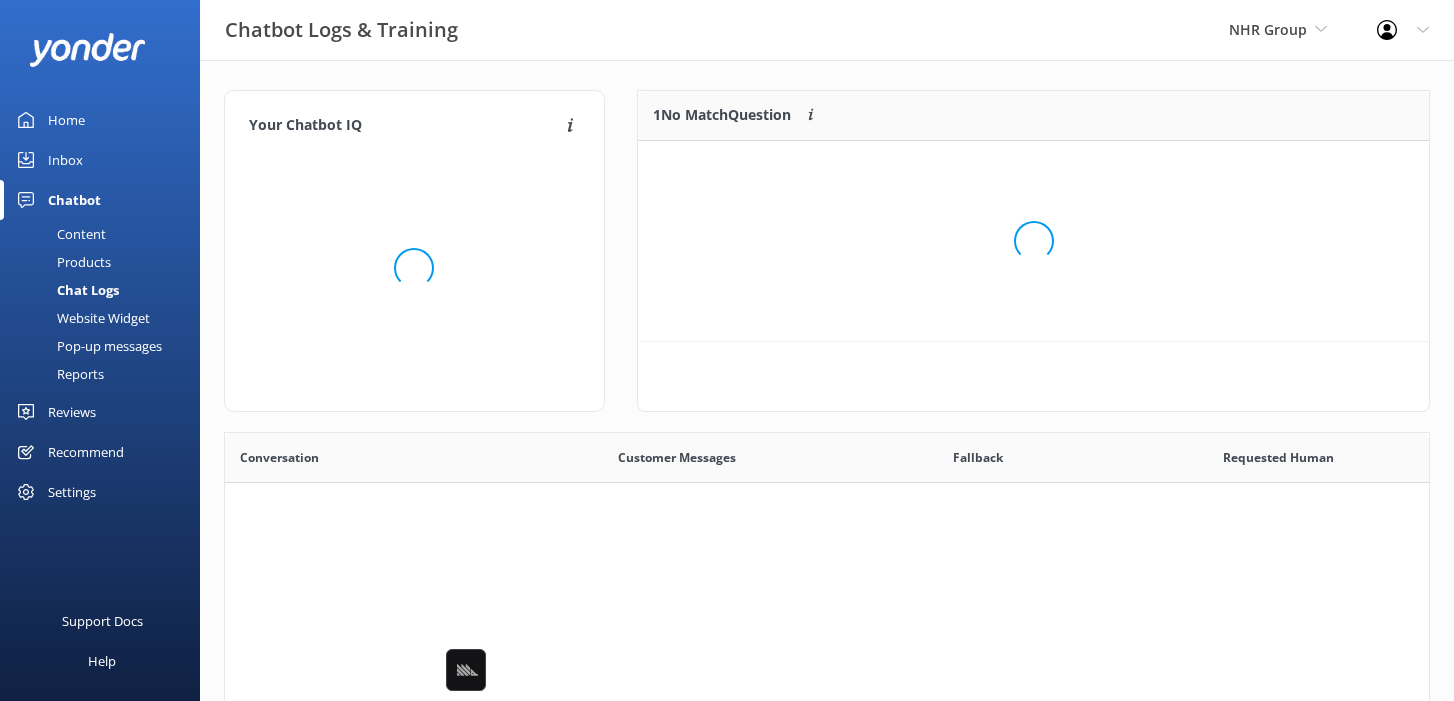 scroll, scrollTop: 1, scrollLeft: 0, axis: vertical 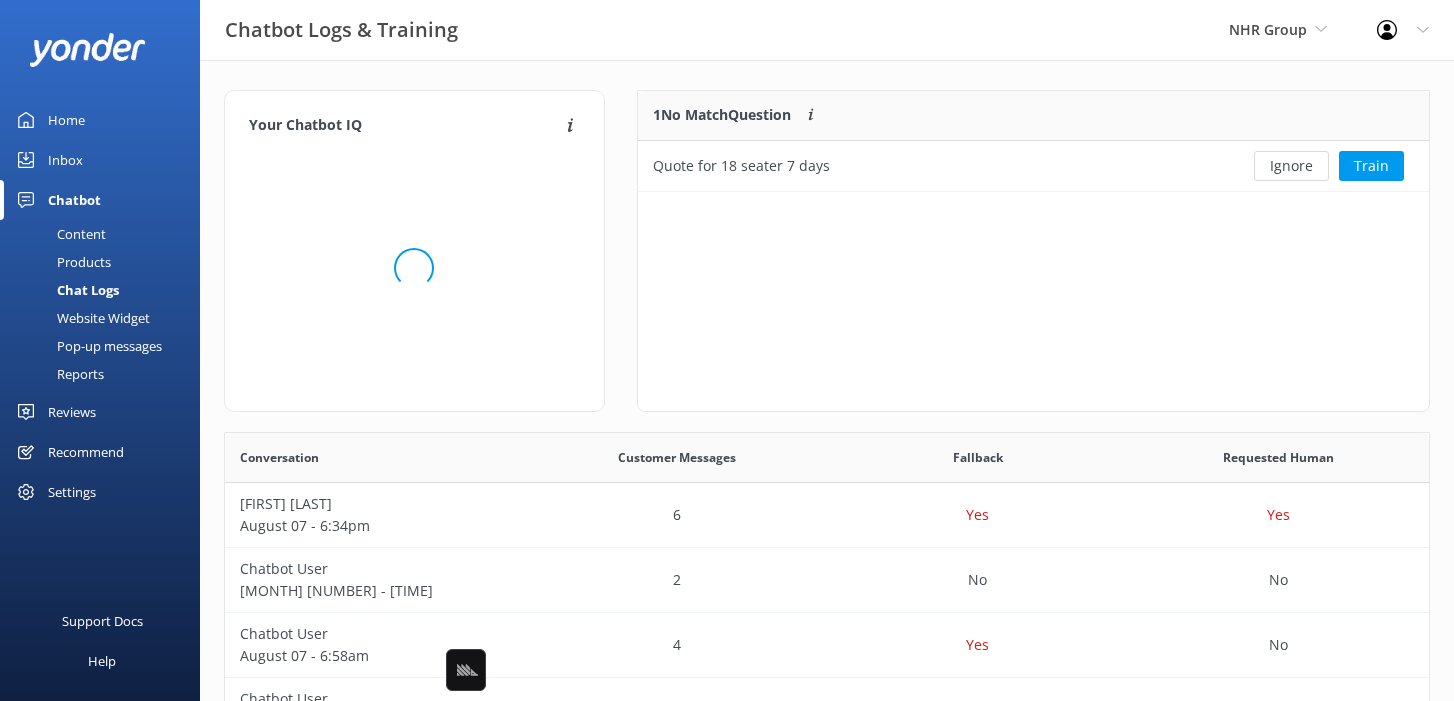 click on "Your Chatbot IQ Your Chatbot IQ is the percentage of trained FAQs against untrained FAQs Loading.. 1  No Match Question Customers sometimes ask questions that don't fully match an existing FAQ. These questions require training to enhance the chatbot's accuracy. Quote for 18 seater 7 days  Ignore Train Conversation Customer Messages Fallback Requested Human Walter Rawiri August 07 - 6:34pm 6 Yes Yes Chatbot User August 07 - 12:34pm 2 No No Chatbot User August 07 - 6:58am 4 Yes No Chatbot User August 06 - 6:20pm 2 No No Restie August 06 - 4:56pm 10 Yes Yes Chatbot User August 06 - 2:30pm 2 No No Chatbot User August 06 - 12:27pm 2 No No Dave Webb August 06 - 12:02pm 4 Yes Yes Chatbot User August 06 - 9:01am 4 Yes No Chatbot User August 05 - 8:06pm 2 Yes No 1 2 3 4 5 6 7 8 9 10 ..." at bounding box center [827, 652] 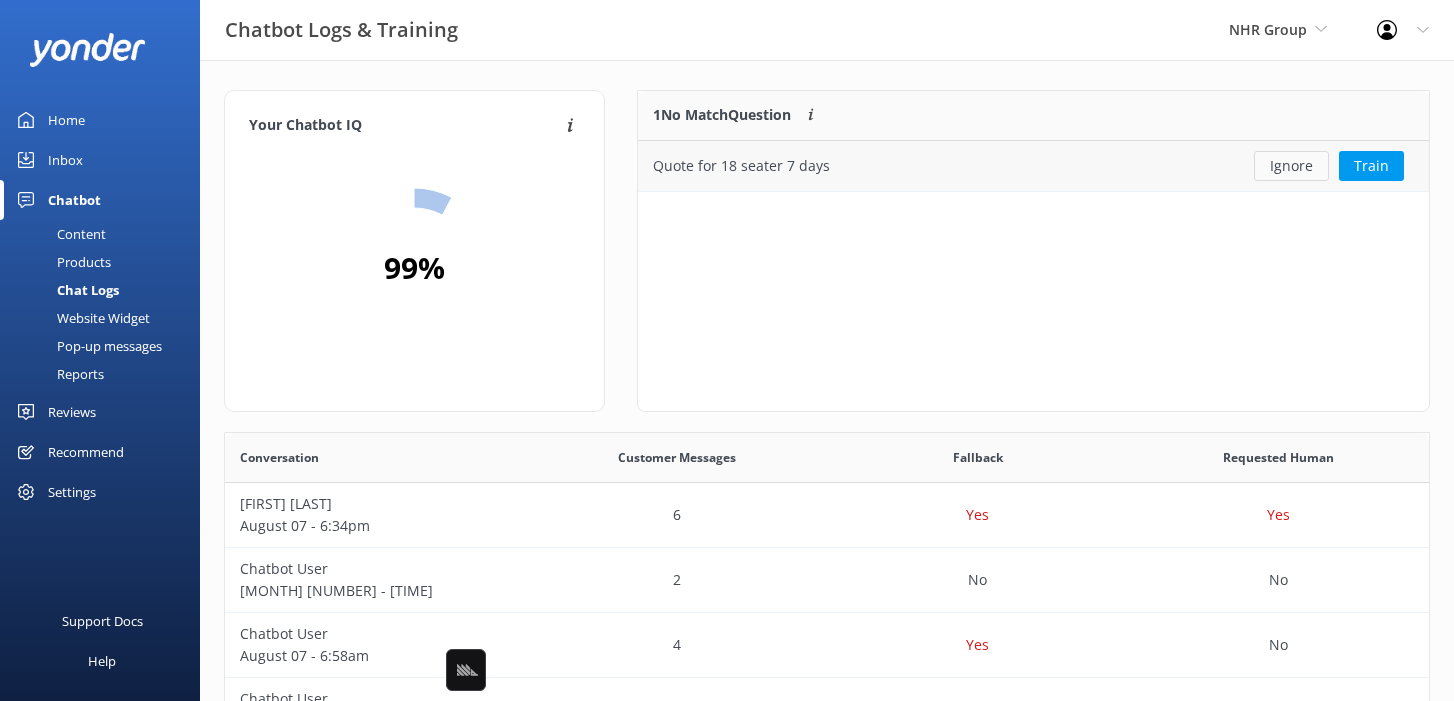 click on "Ignore" at bounding box center (1291, 166) 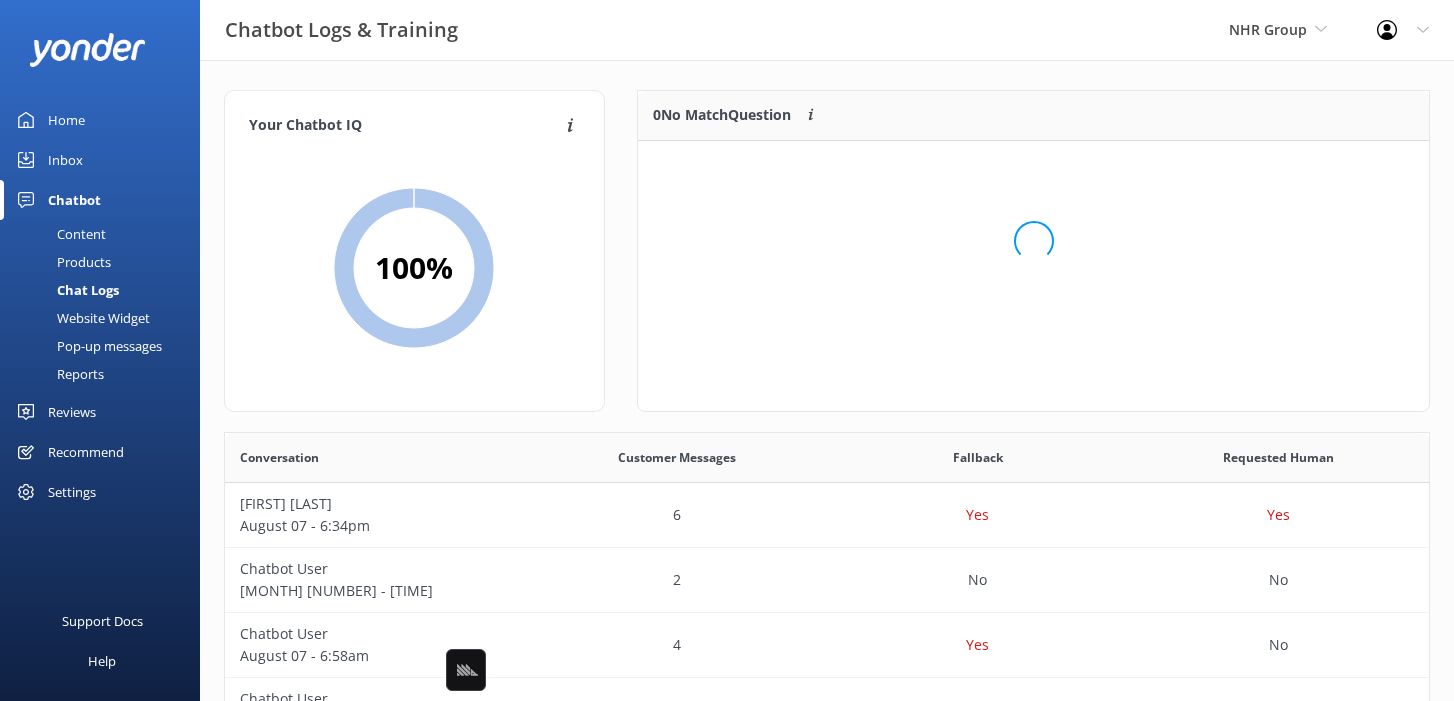 scroll, scrollTop: 1, scrollLeft: 0, axis: vertical 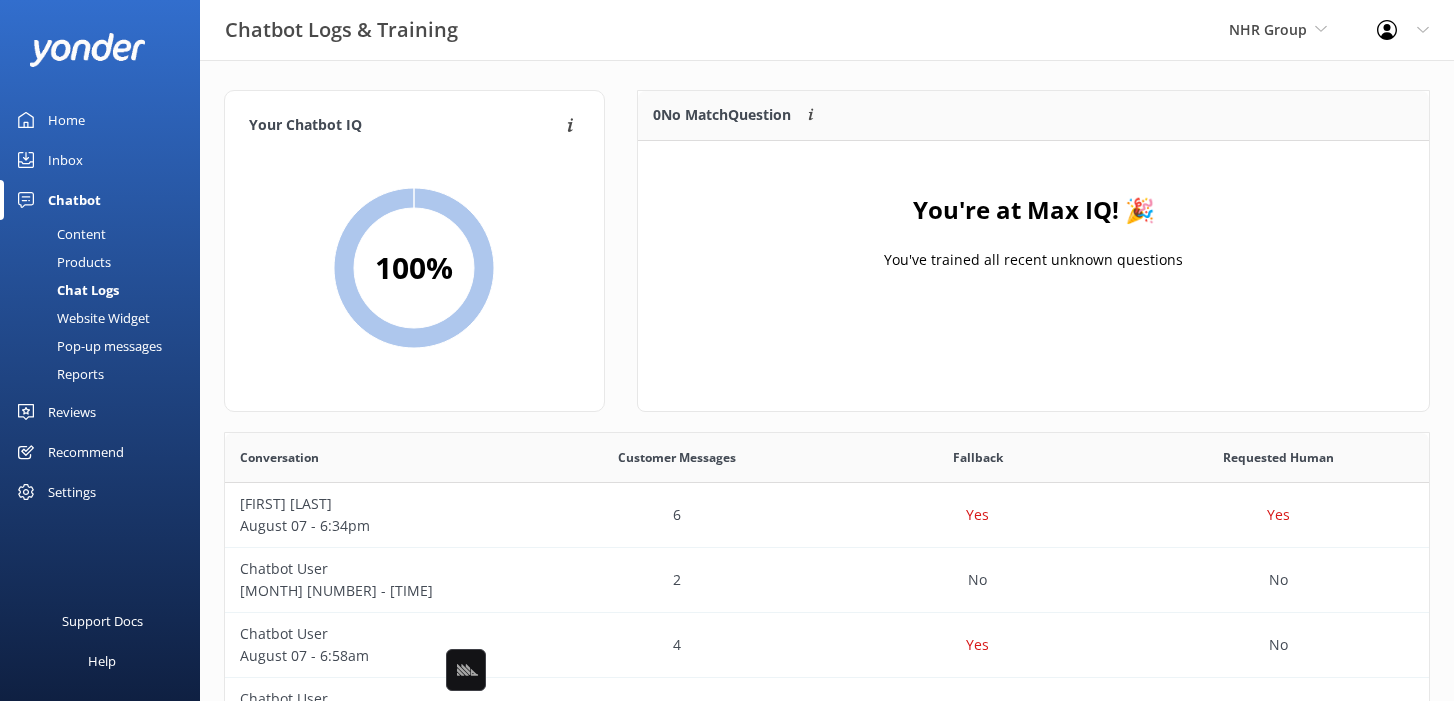 click on "0  No Match Question Customers sometimes ask questions that don't fully match an existing FAQ. These questions require training to enhance the chatbot's accuracy. You're at Max IQ! 🎉 You've trained all recent unknown questions" at bounding box center (1033, 251) 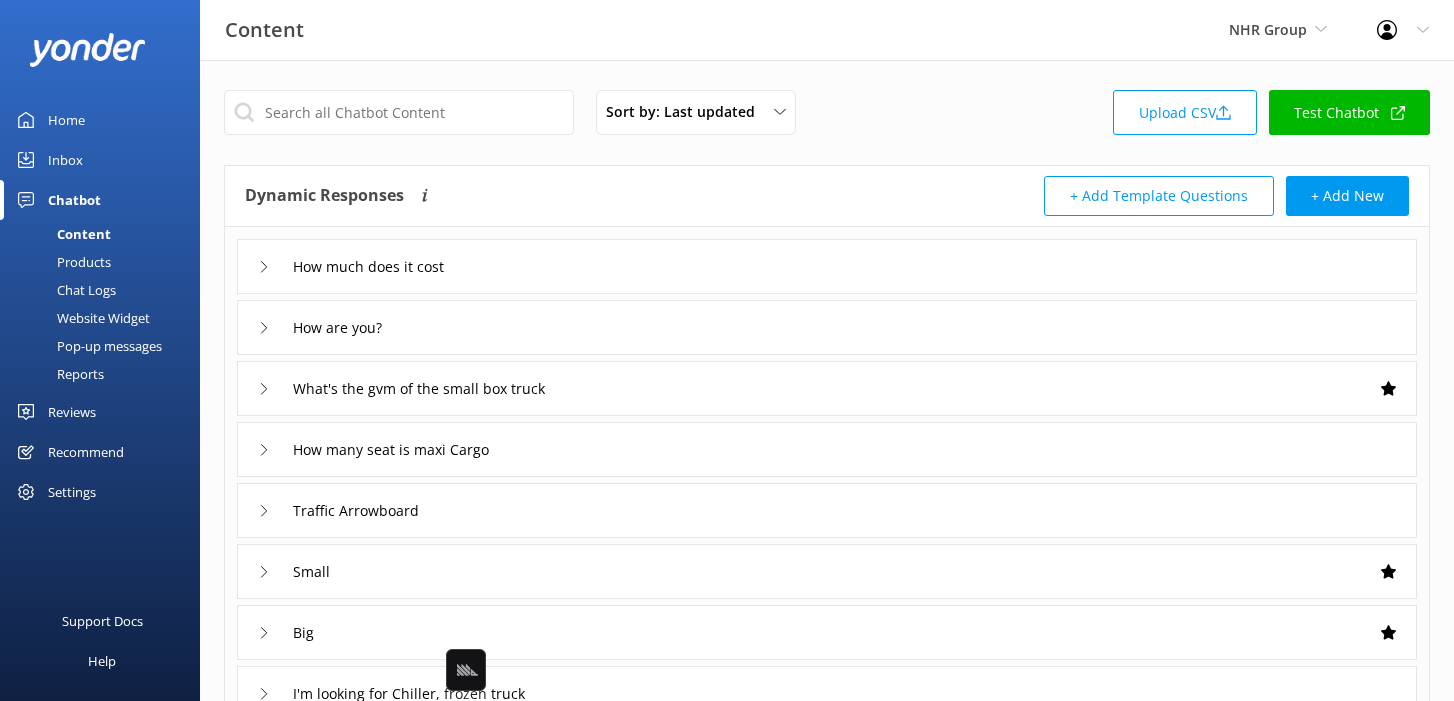 click on "Inbox" at bounding box center [100, 160] 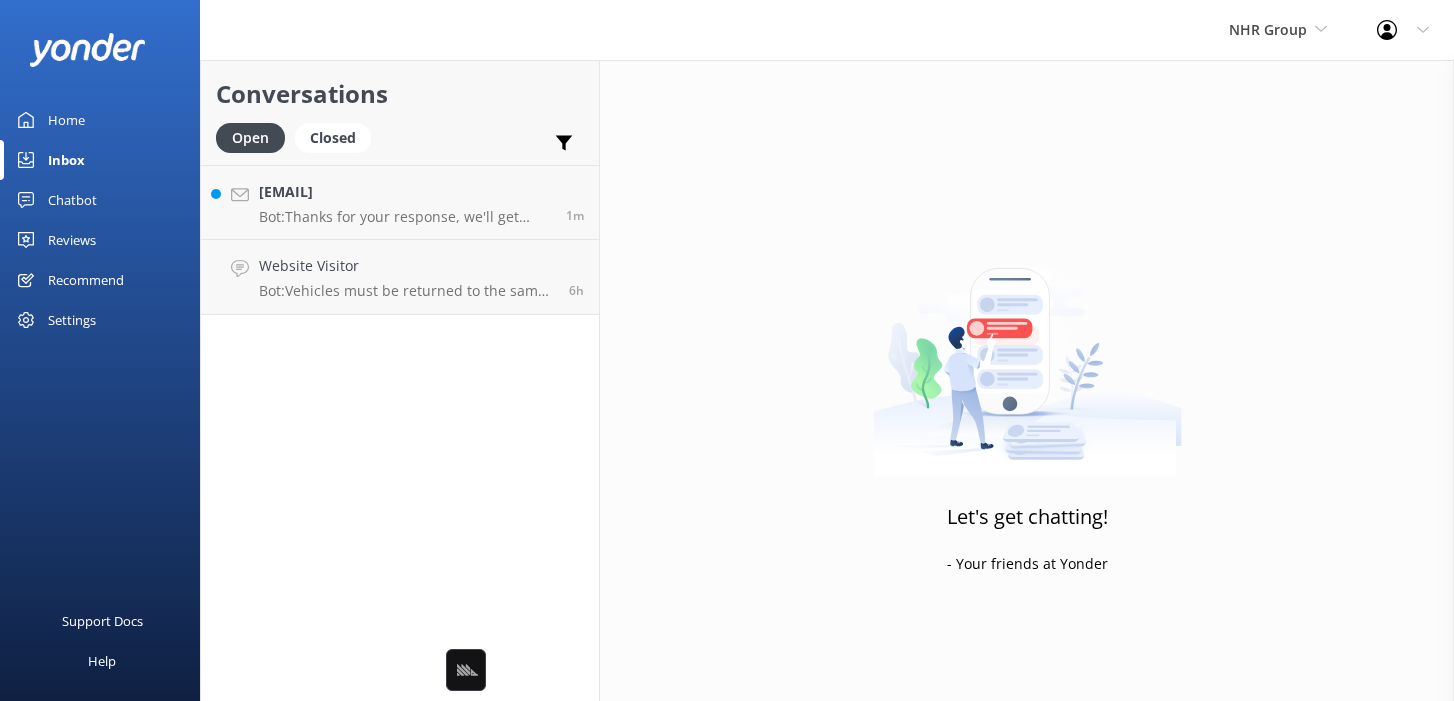 click on "Open Closed Important Assigned to me Unassigned" at bounding box center [400, 147] 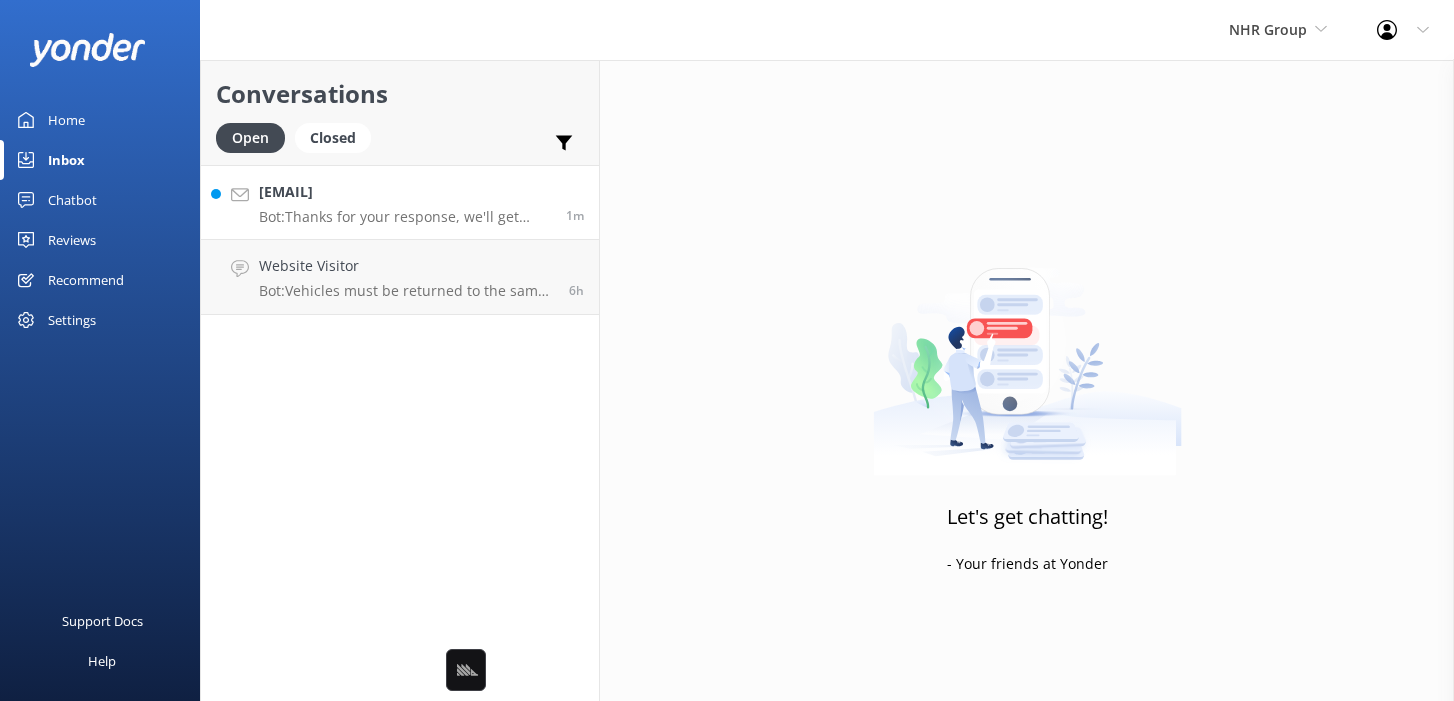 click on "Bot:  Thanks for your response, we'll get back to you as soon as we can during opening hours." at bounding box center (405, 217) 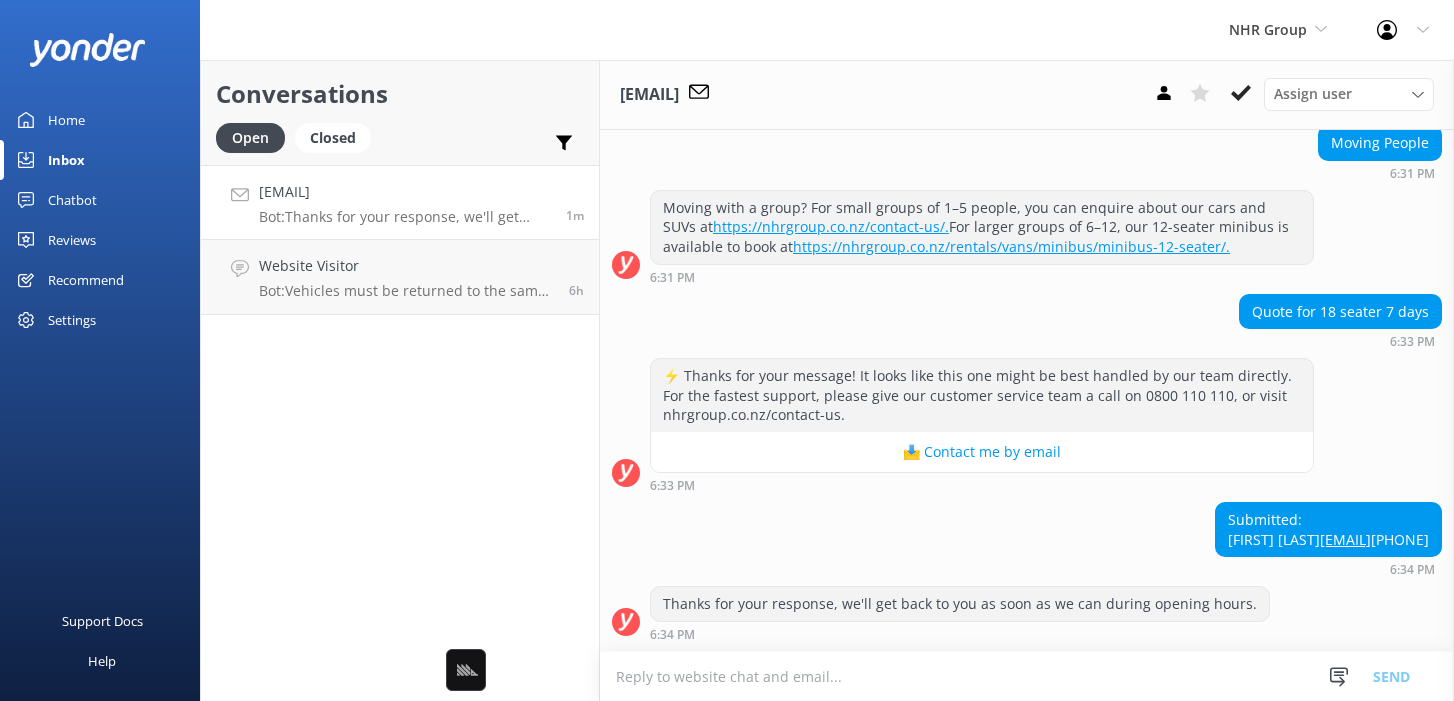 scroll, scrollTop: 243, scrollLeft: 0, axis: vertical 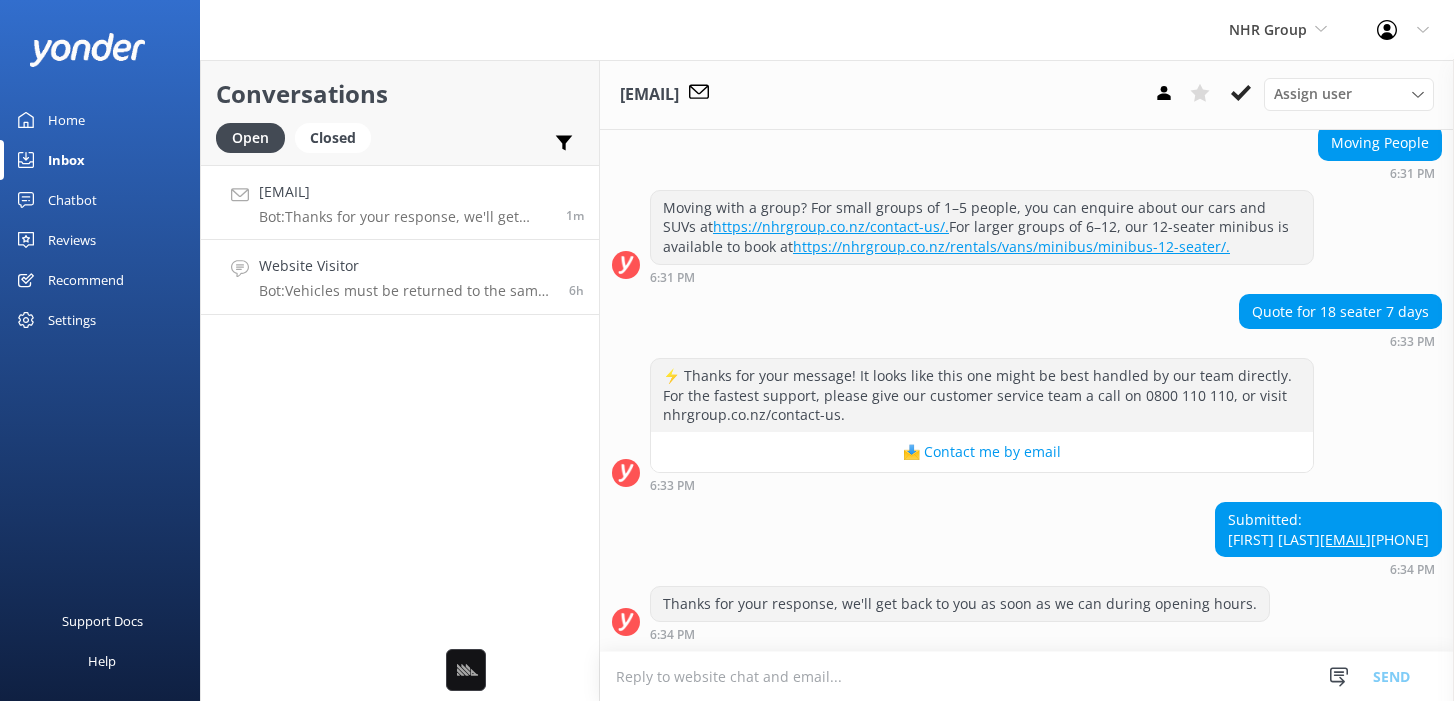 click on "Website Visitor Bot:  Vehicles must be returned to the same location they were picked up from. We typically don’t offer one-way hires. However, if you give us a call, we do sometimes have vehicles available for one-way hires from one branch to another. You can reach us at 0800 110 110. 6h" at bounding box center (400, 277) 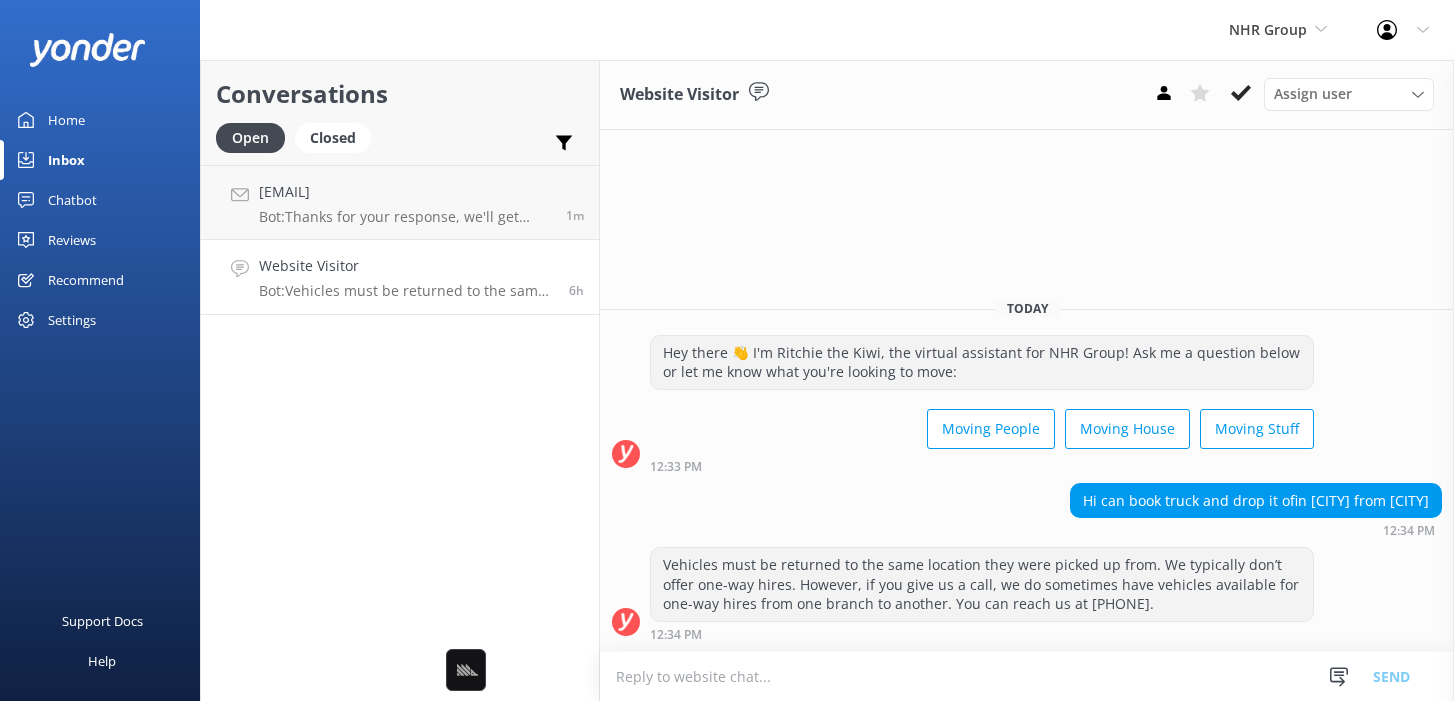 click on "Conversations Open Closed Important Assigned to me Unassigned walterrawiri13@gmail.com Bot:  Thanks for your response, we'll get back to you as soon as we can during opening hours. 1m Website Visitor Bot:  Vehicles must be returned to the same location they were picked up from. We typically don’t offer one-way hires. However, if you give us a call, we do sometimes have vehicles available for one-way hires from one branch to another. You can reach us at 0800 110 110. 6h" at bounding box center [400, 380] 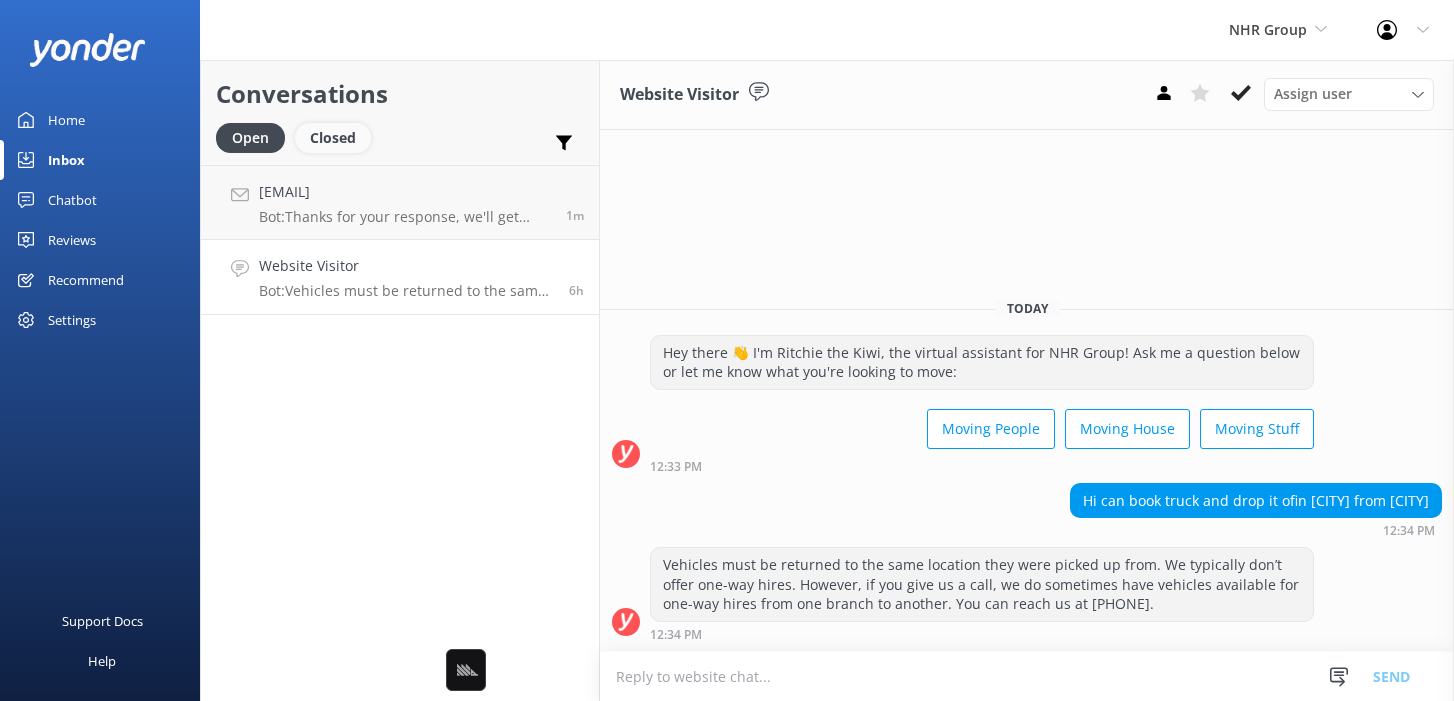 click on "Closed" at bounding box center (333, 138) 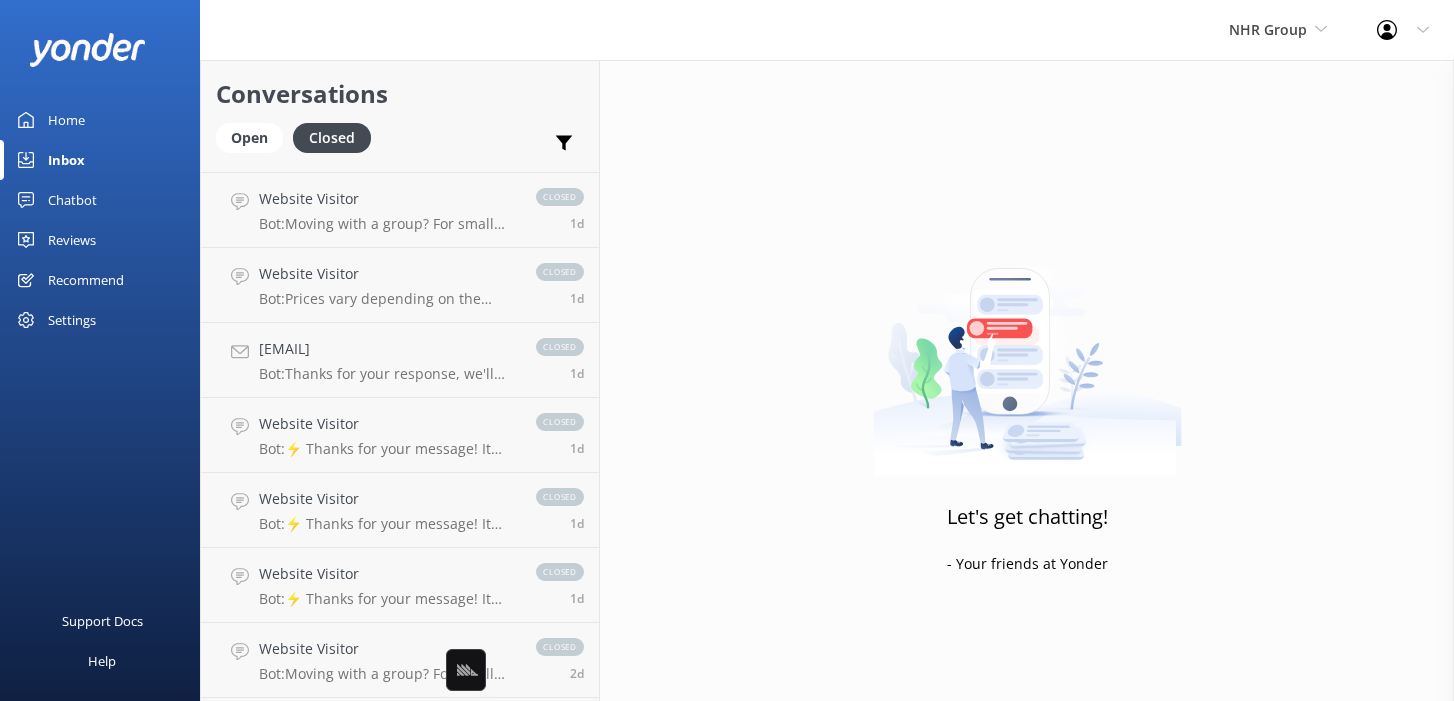 scroll, scrollTop: 217, scrollLeft: 0, axis: vertical 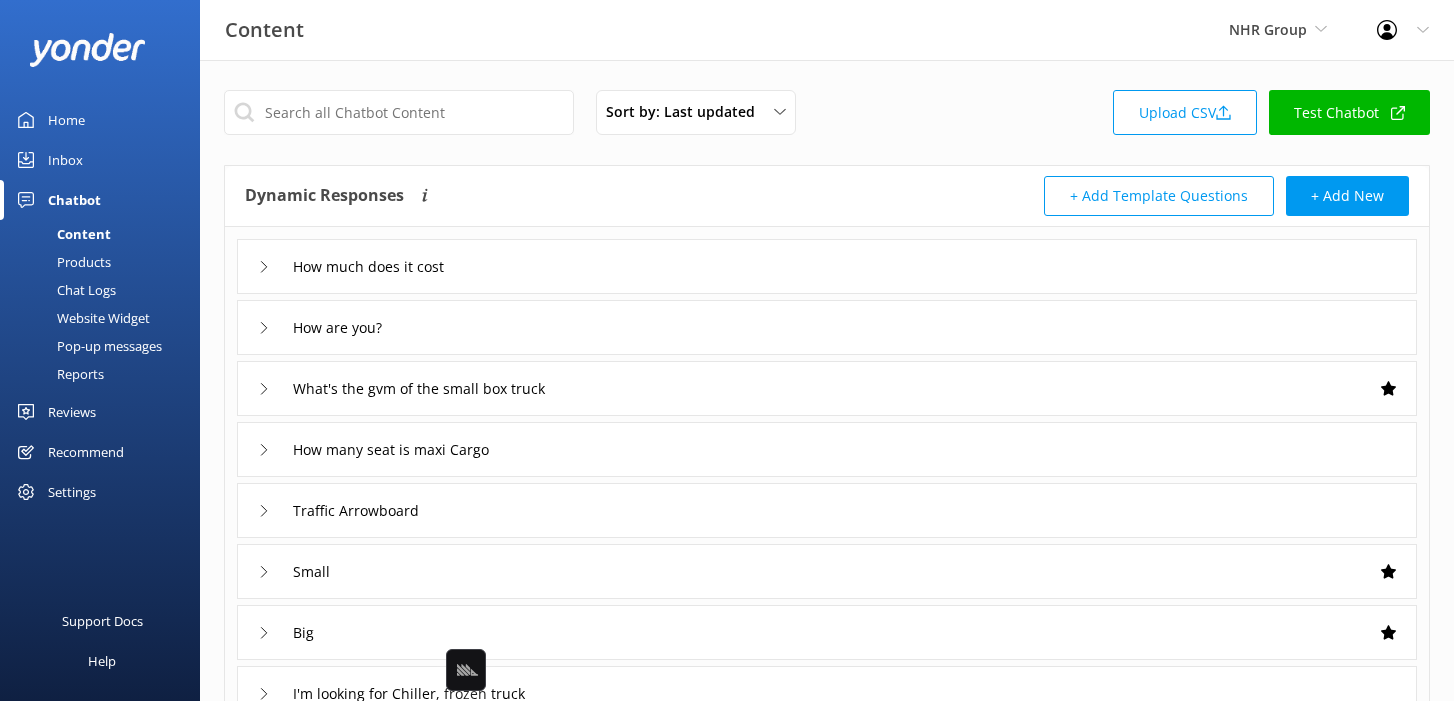 click on "Recommend" at bounding box center (86, 452) 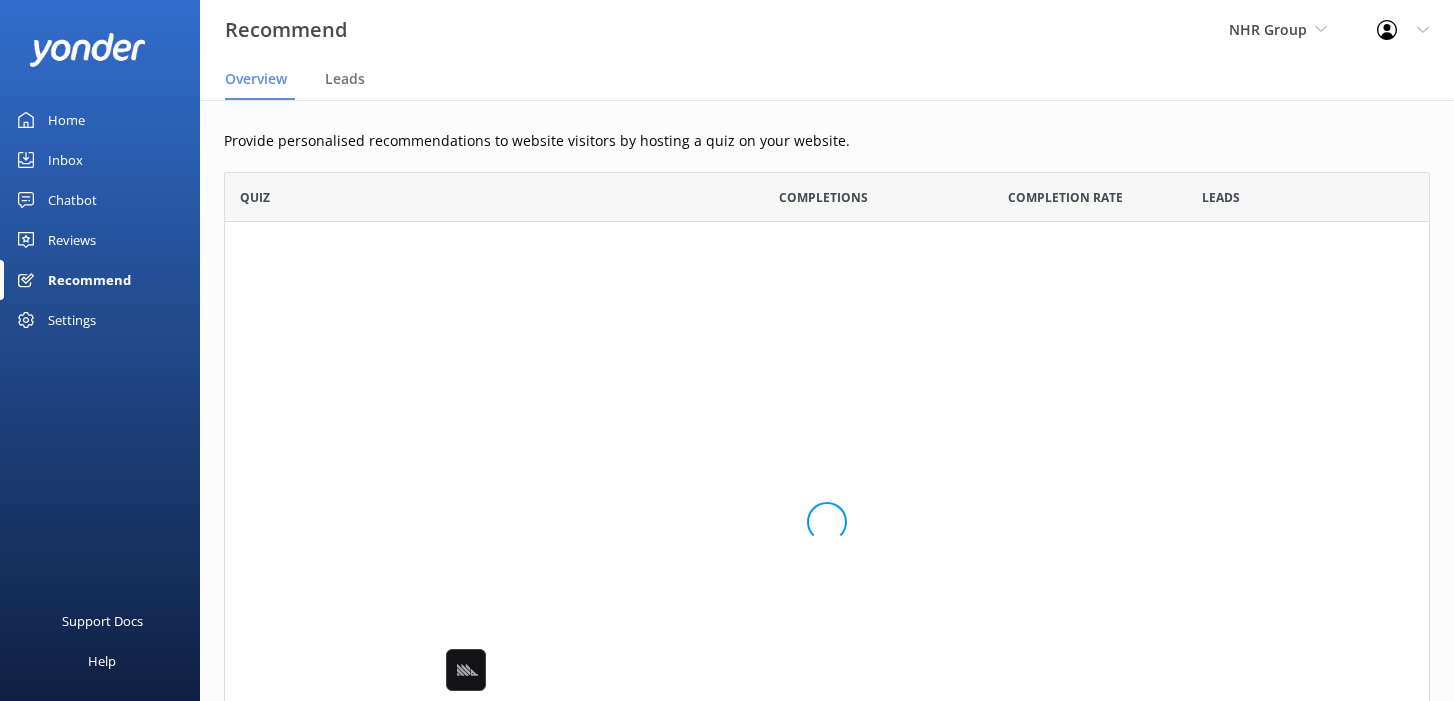 scroll, scrollTop: 1, scrollLeft: 1, axis: both 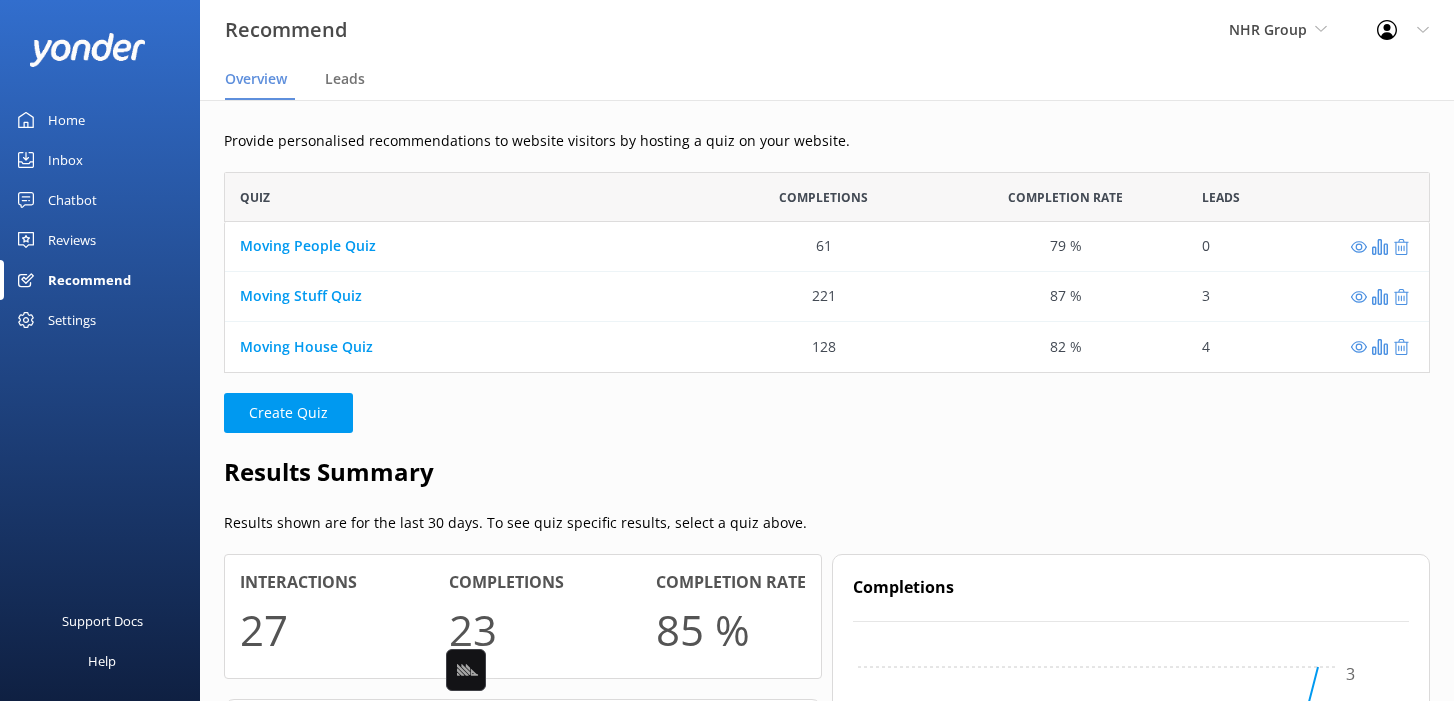 click on "Results Summary" at bounding box center [827, 472] 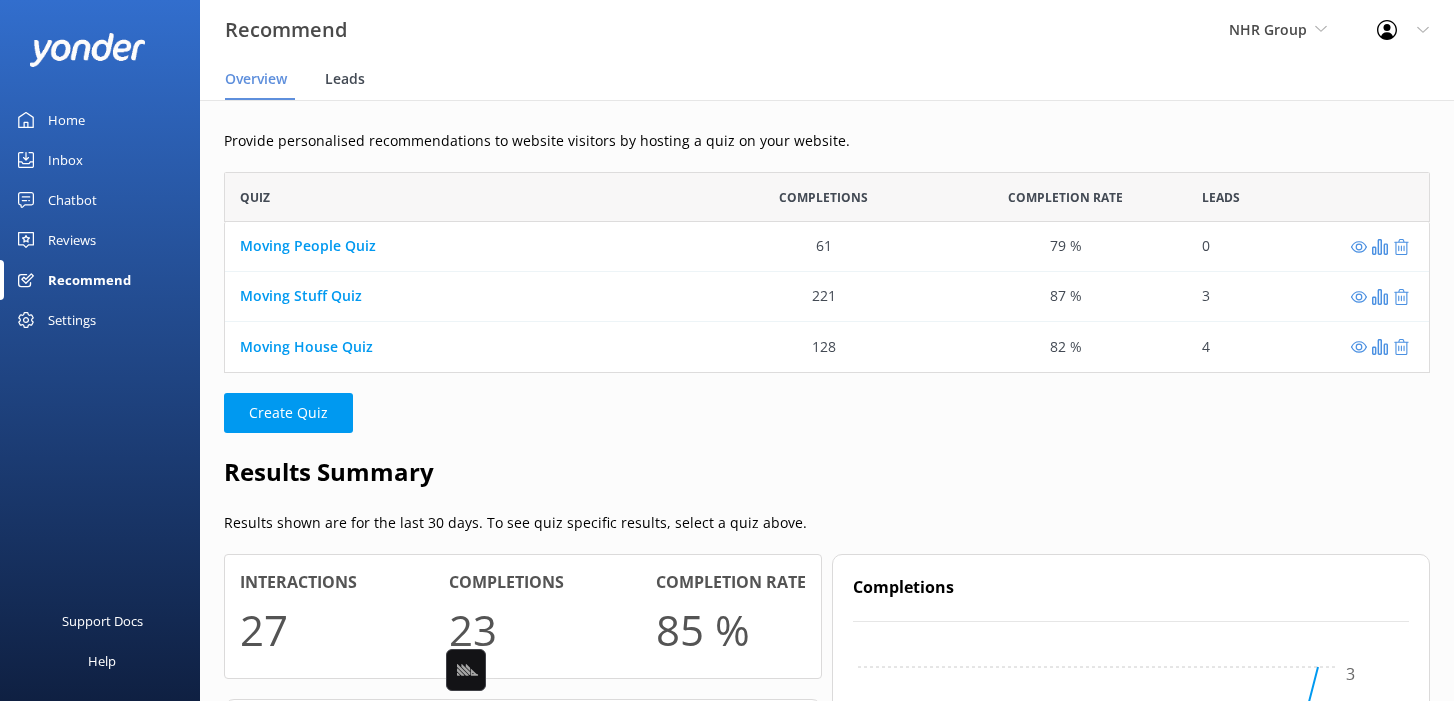 click on "Leads" at bounding box center [349, 80] 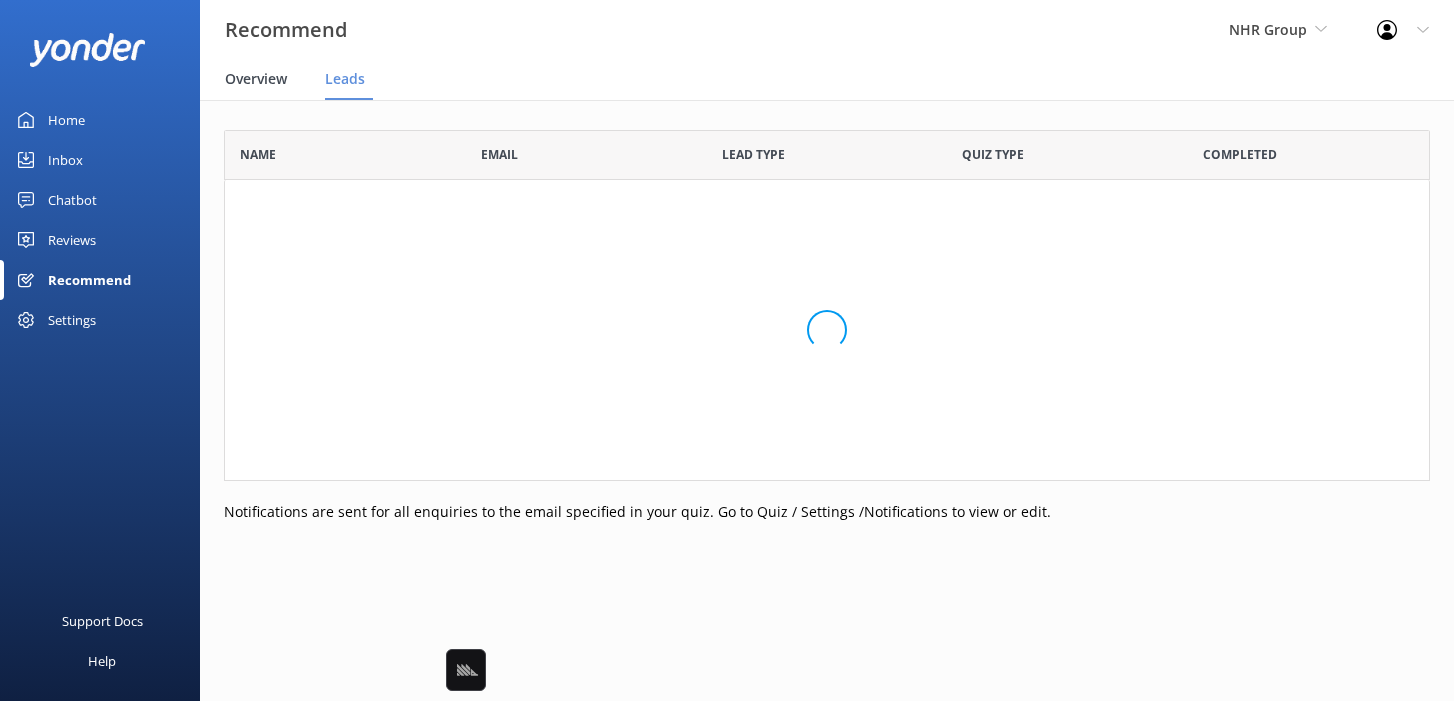 scroll, scrollTop: 1, scrollLeft: 1, axis: both 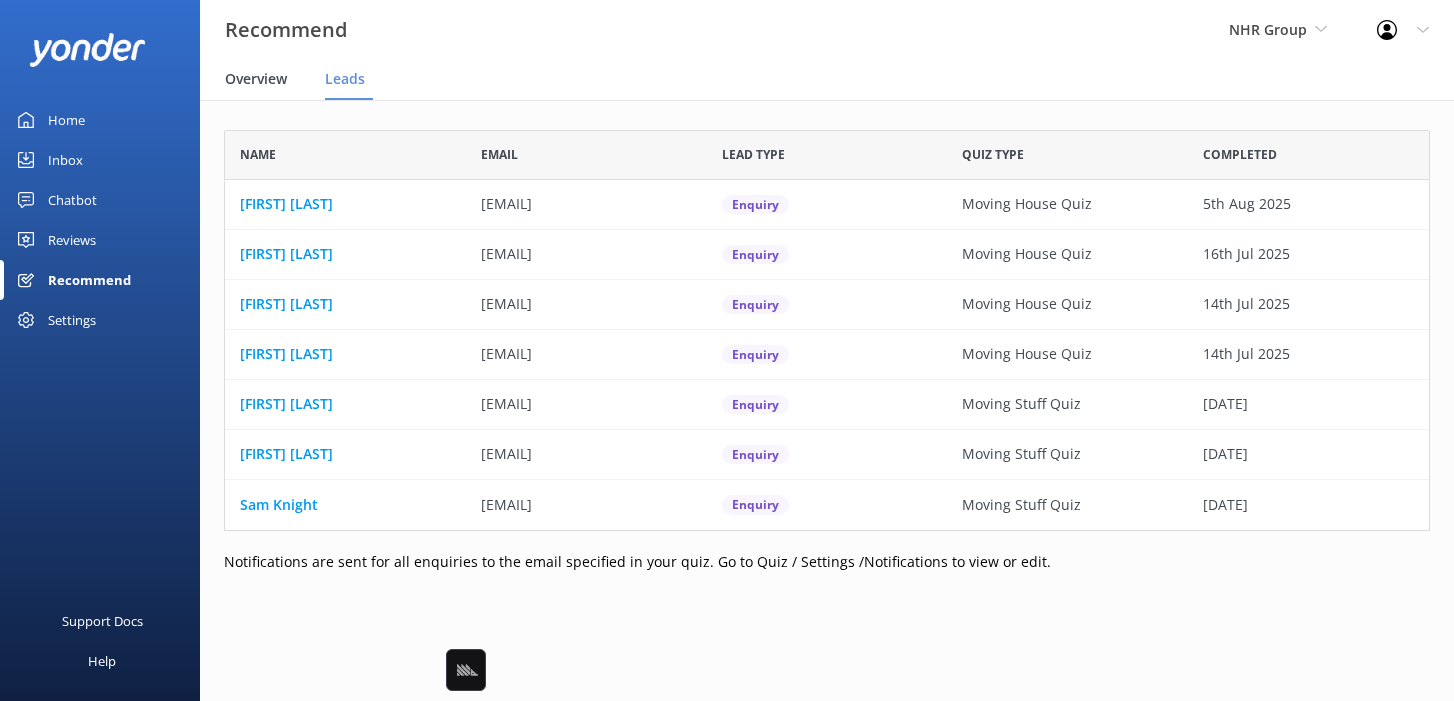 click on "Overview" at bounding box center (256, 79) 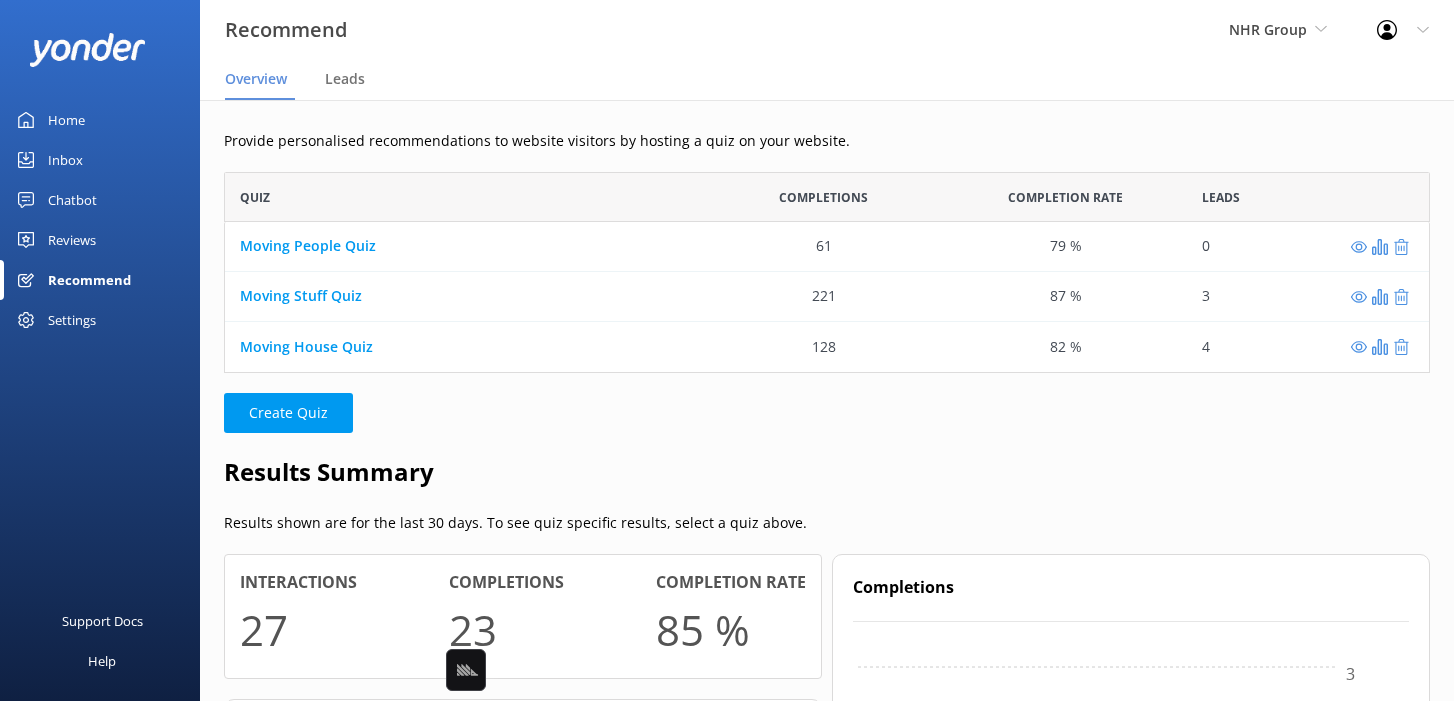 scroll, scrollTop: 1, scrollLeft: 1, axis: both 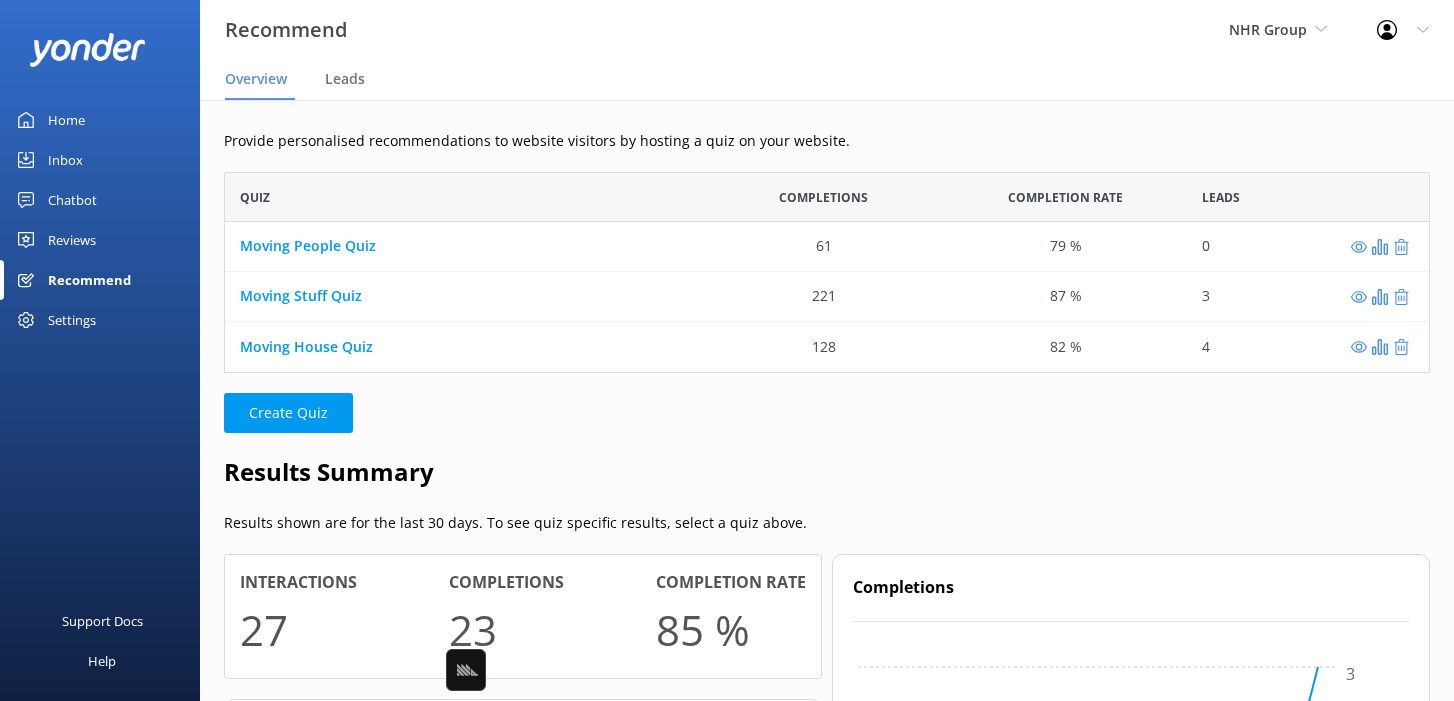 click on "Home" at bounding box center (66, 120) 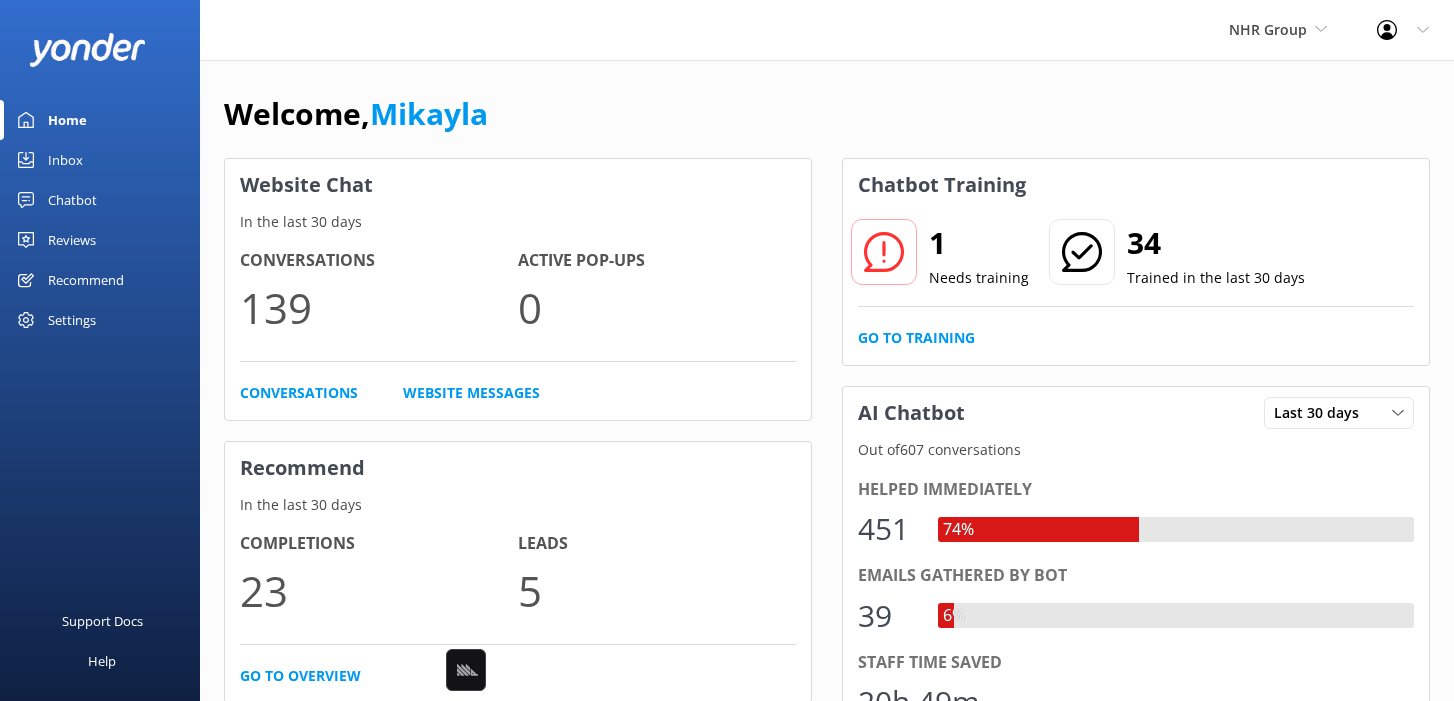 click on "Welcome,  Mikayla" at bounding box center [827, 124] 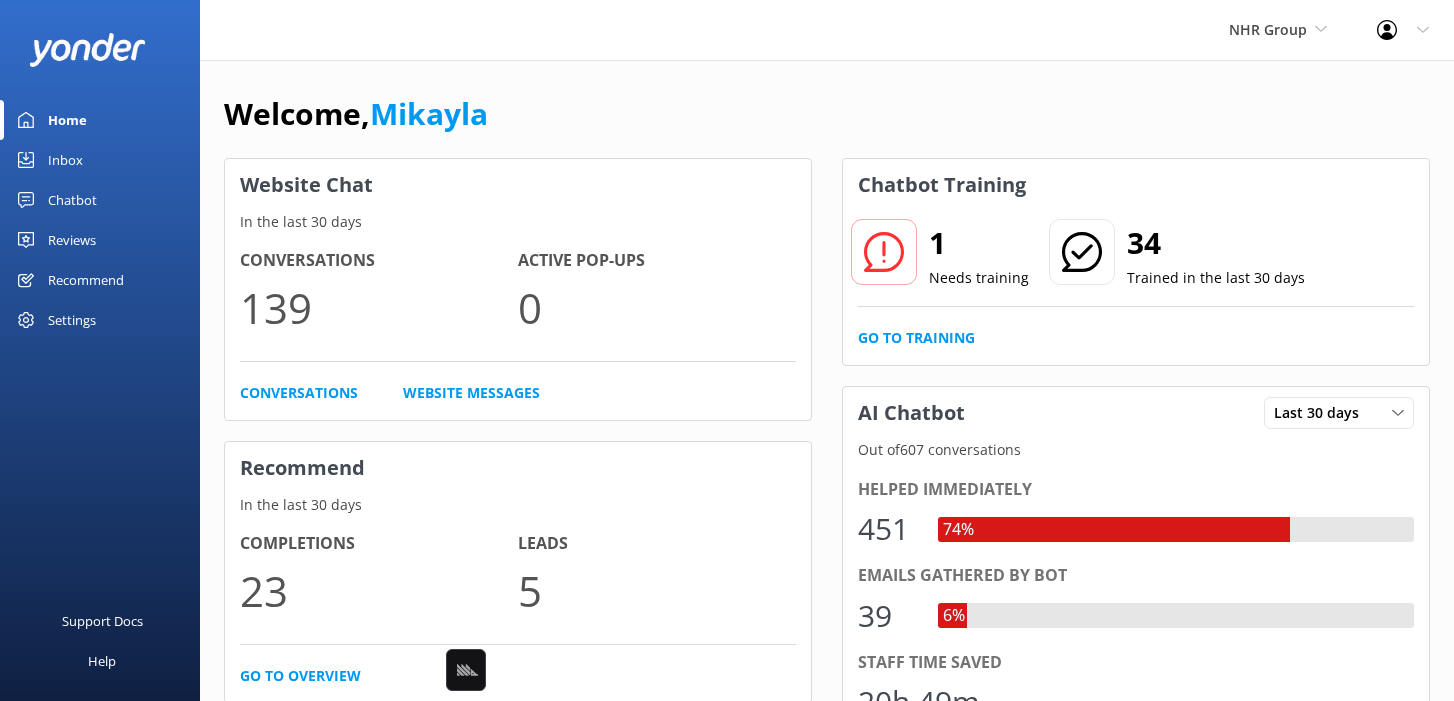 click on "Chatbot" at bounding box center (100, 200) 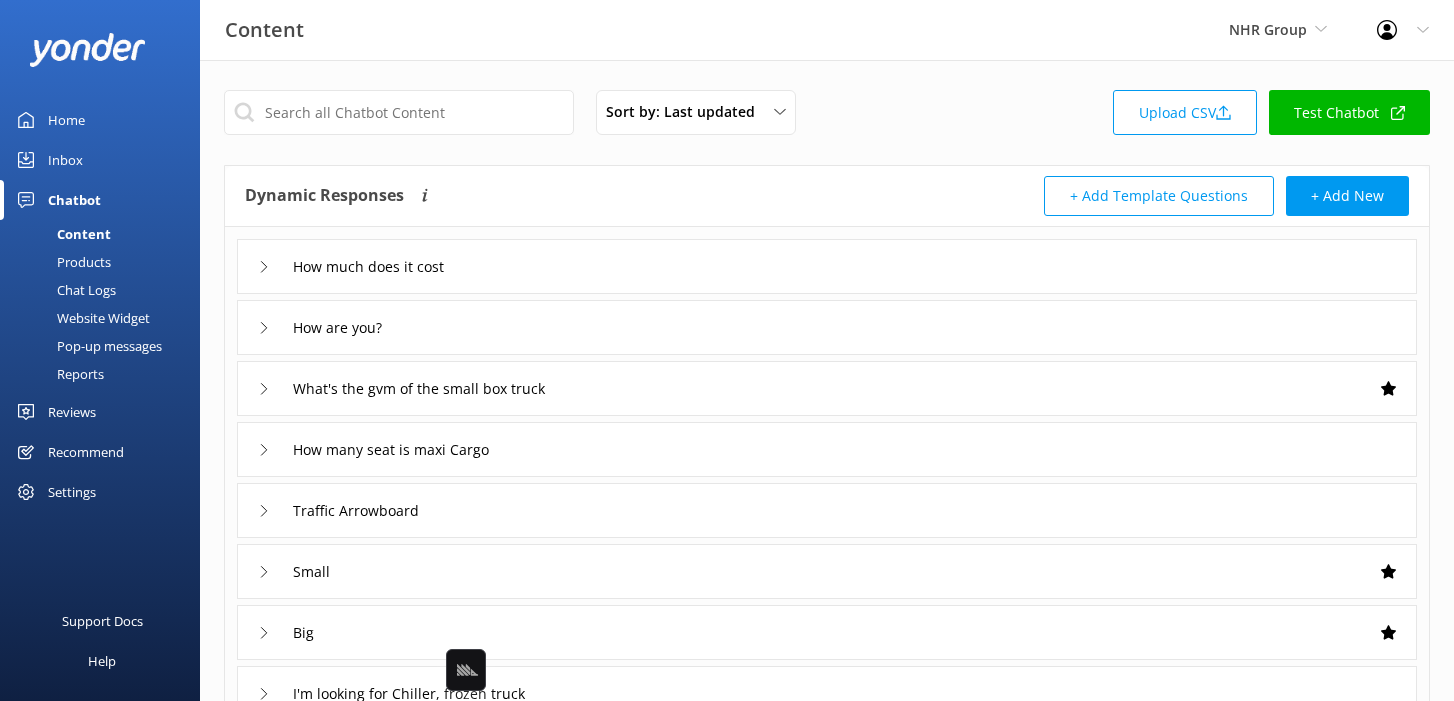 click on "Pop-up messages" at bounding box center (87, 346) 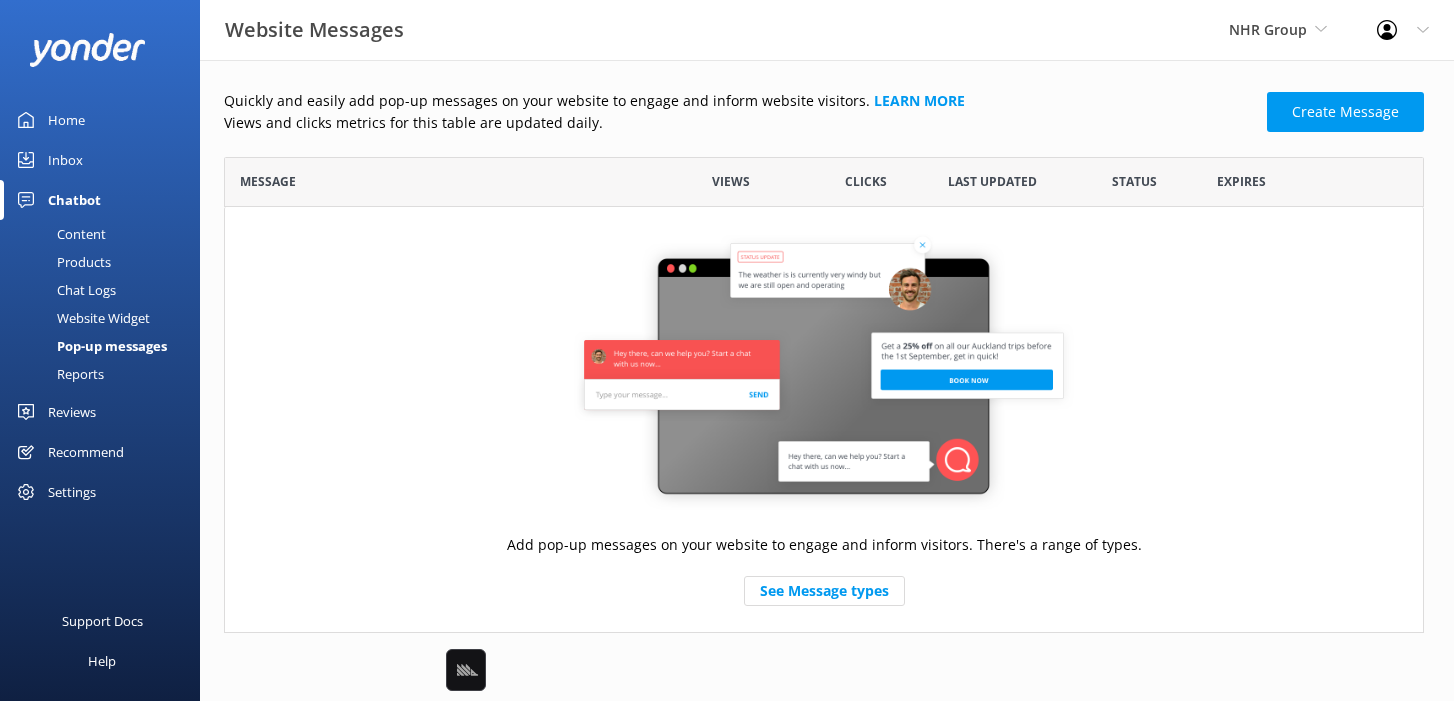 scroll, scrollTop: 1, scrollLeft: 1, axis: both 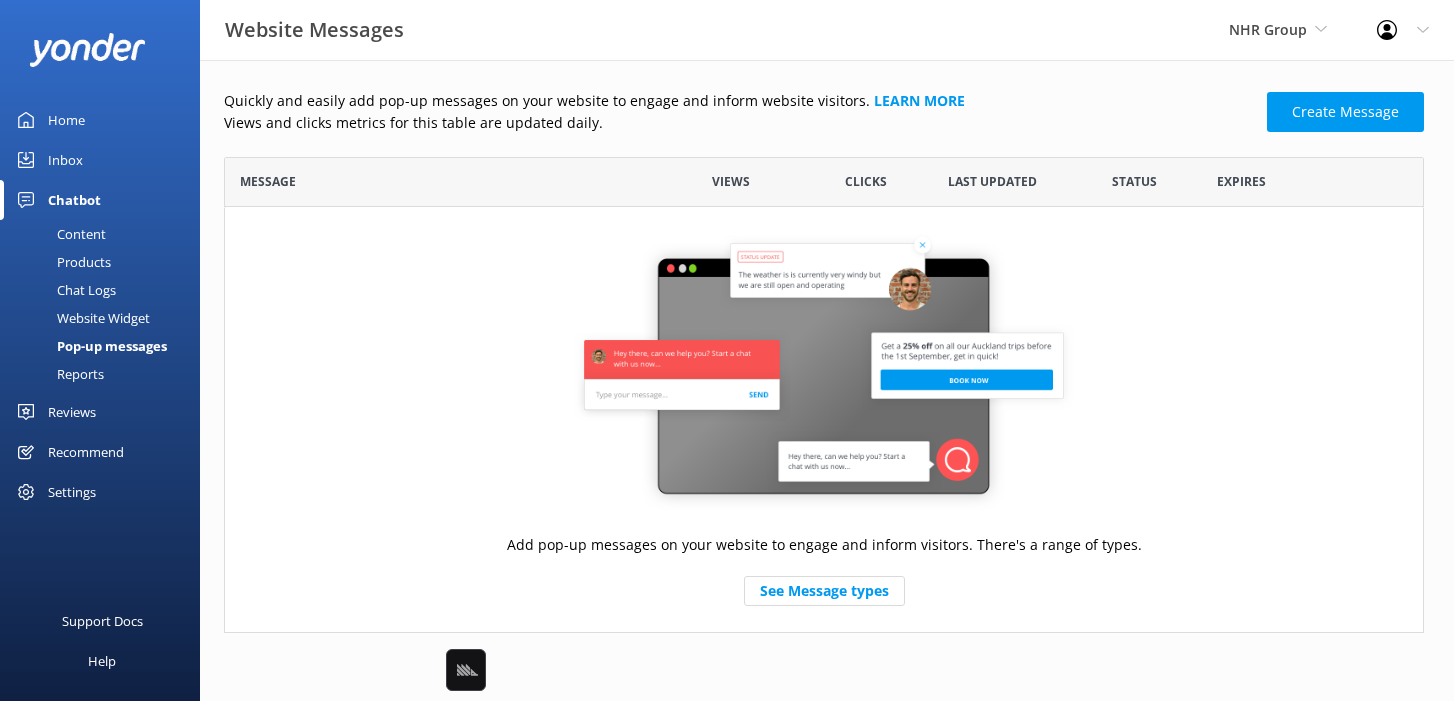 click on "Website Widget" at bounding box center [81, 318] 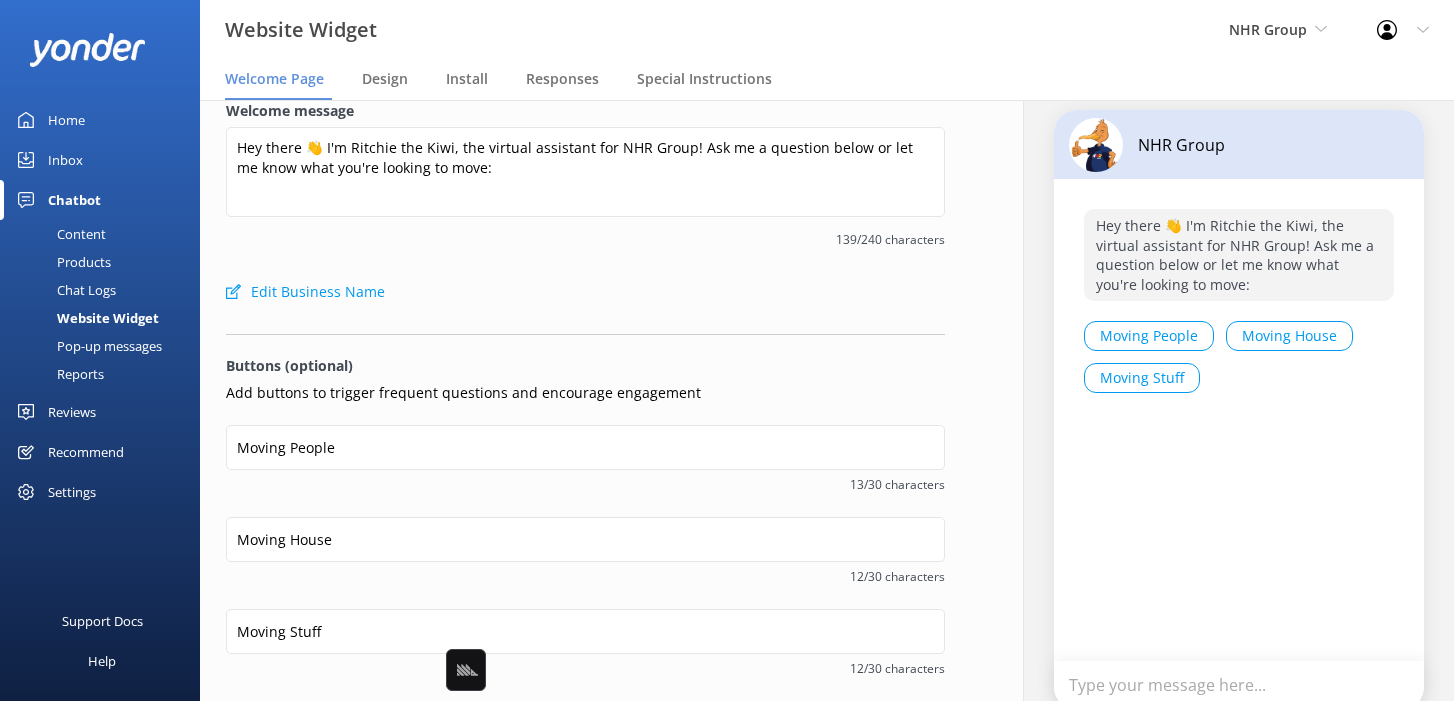 scroll, scrollTop: 0, scrollLeft: 0, axis: both 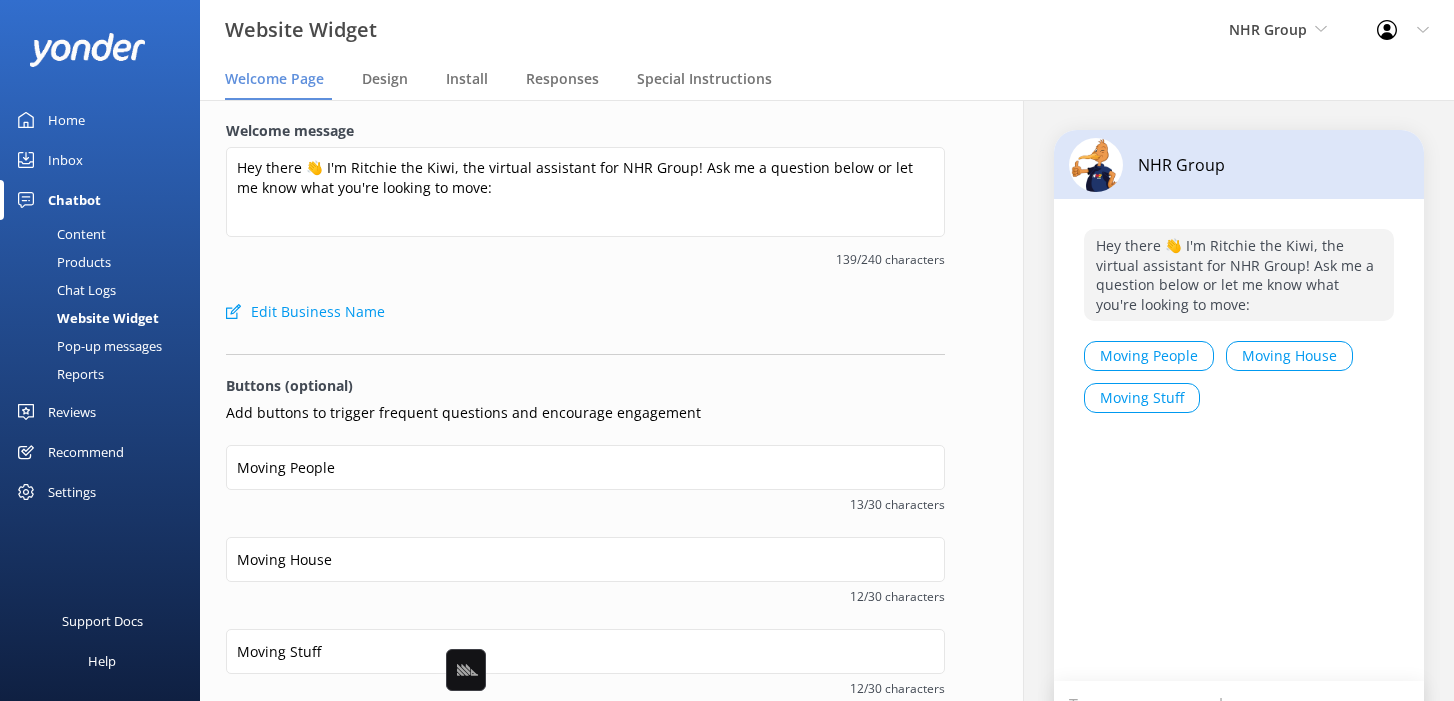 click on "Pop-up messages" at bounding box center (87, 346) 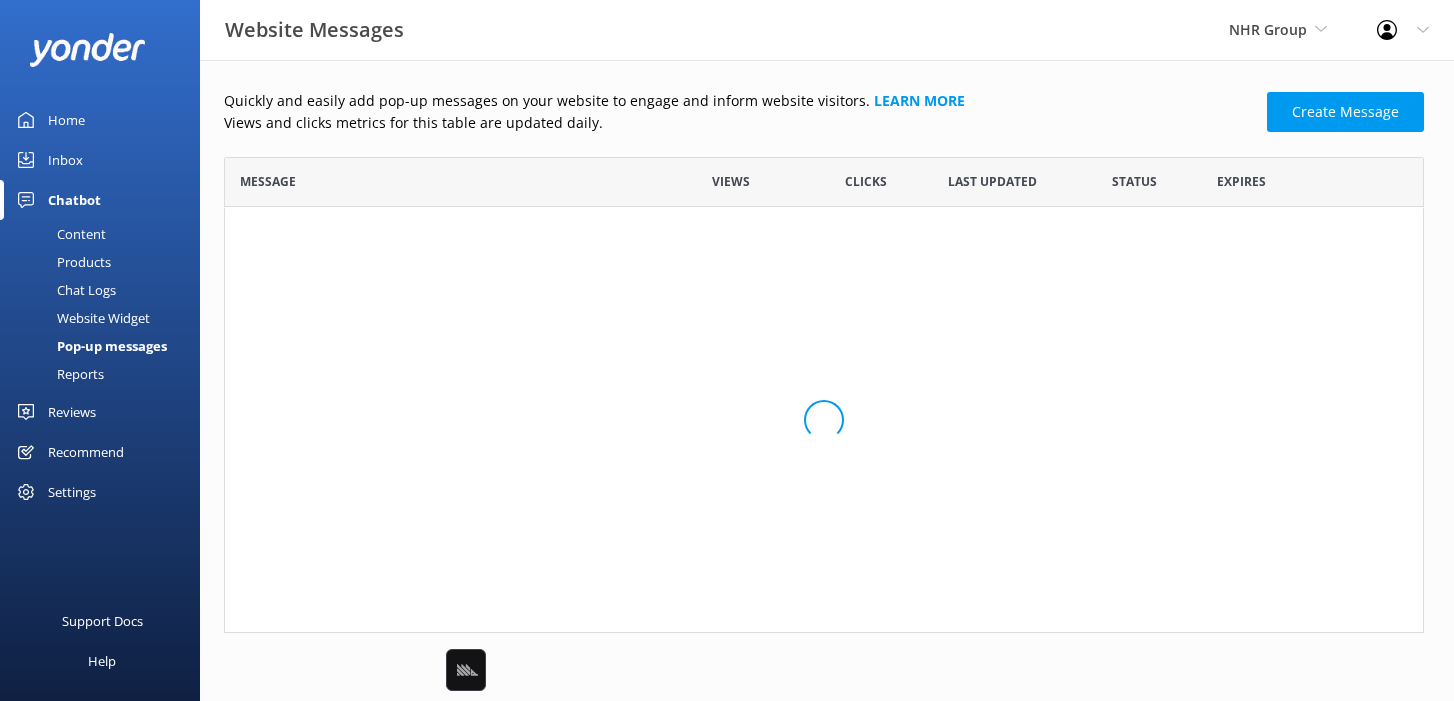 scroll, scrollTop: 1, scrollLeft: 1, axis: both 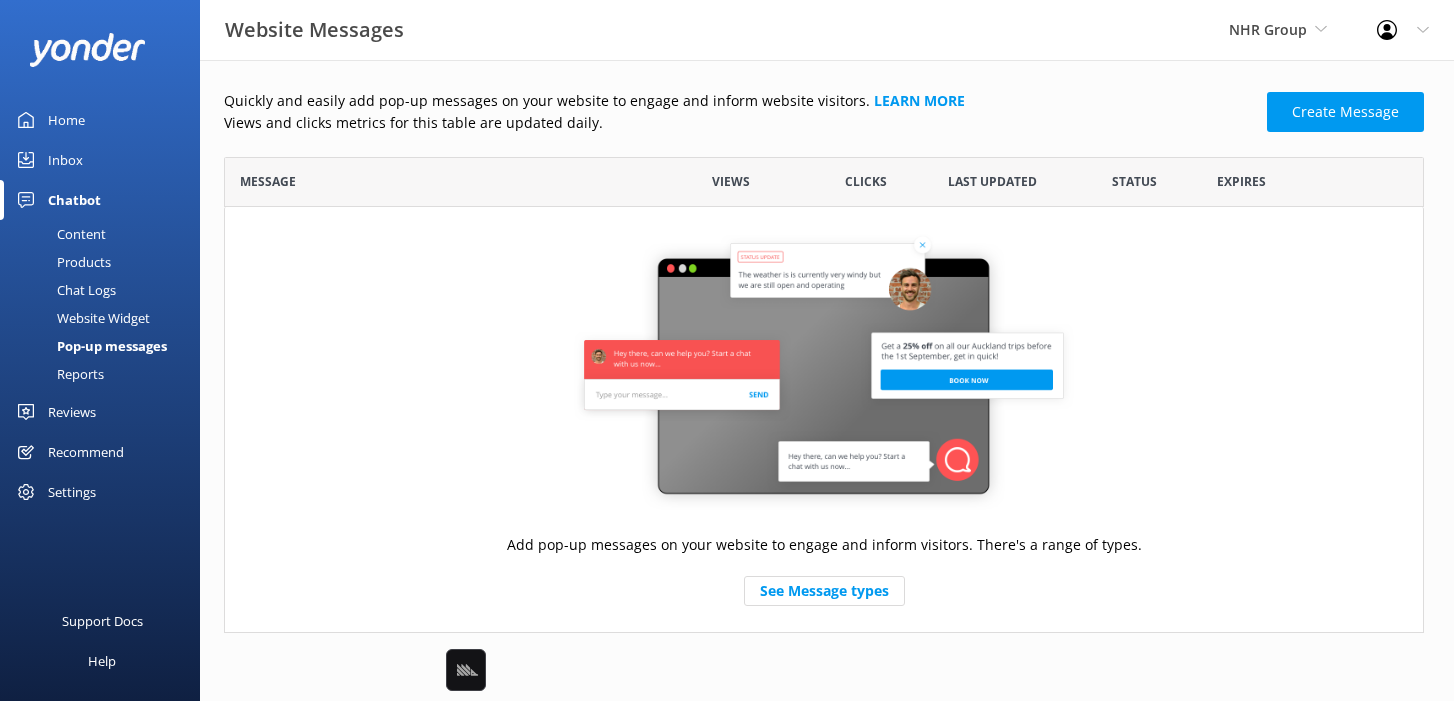 click on "Chat Logs" at bounding box center (64, 290) 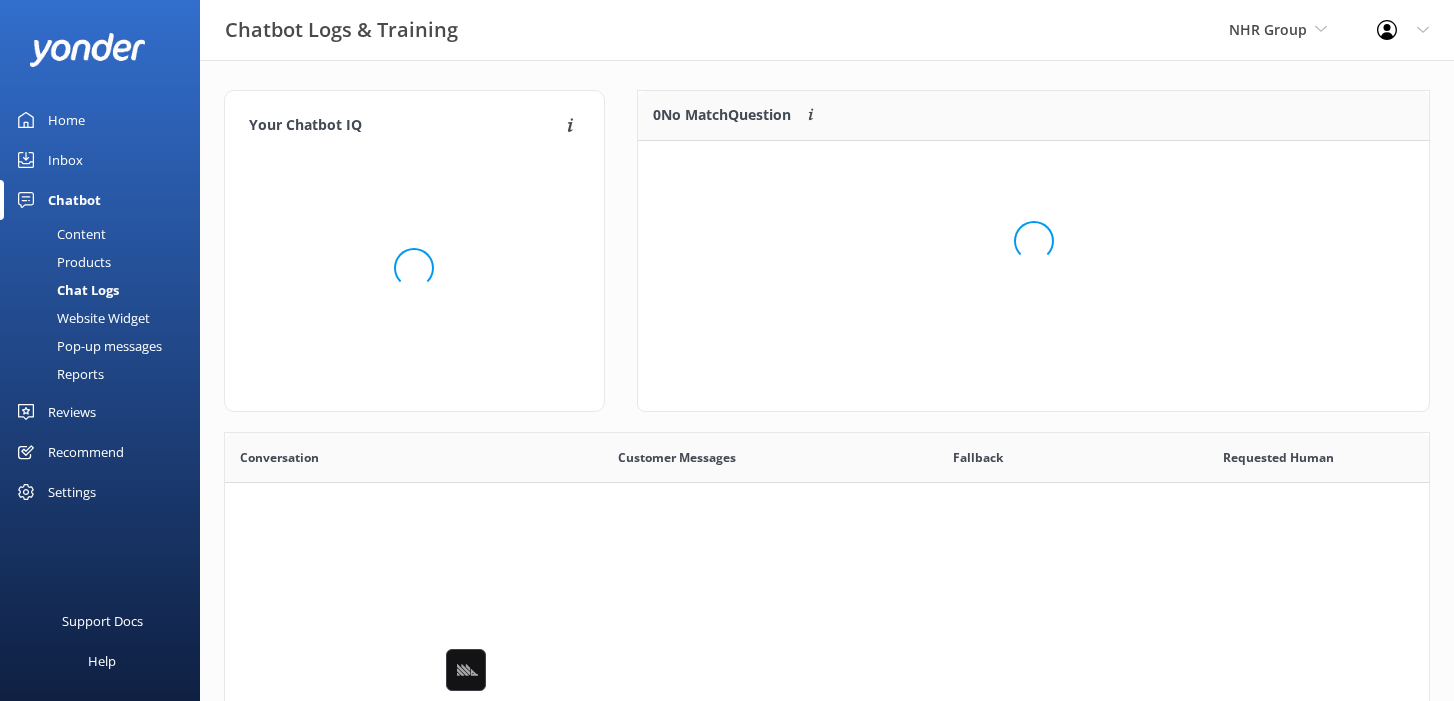 scroll, scrollTop: 1, scrollLeft: 0, axis: vertical 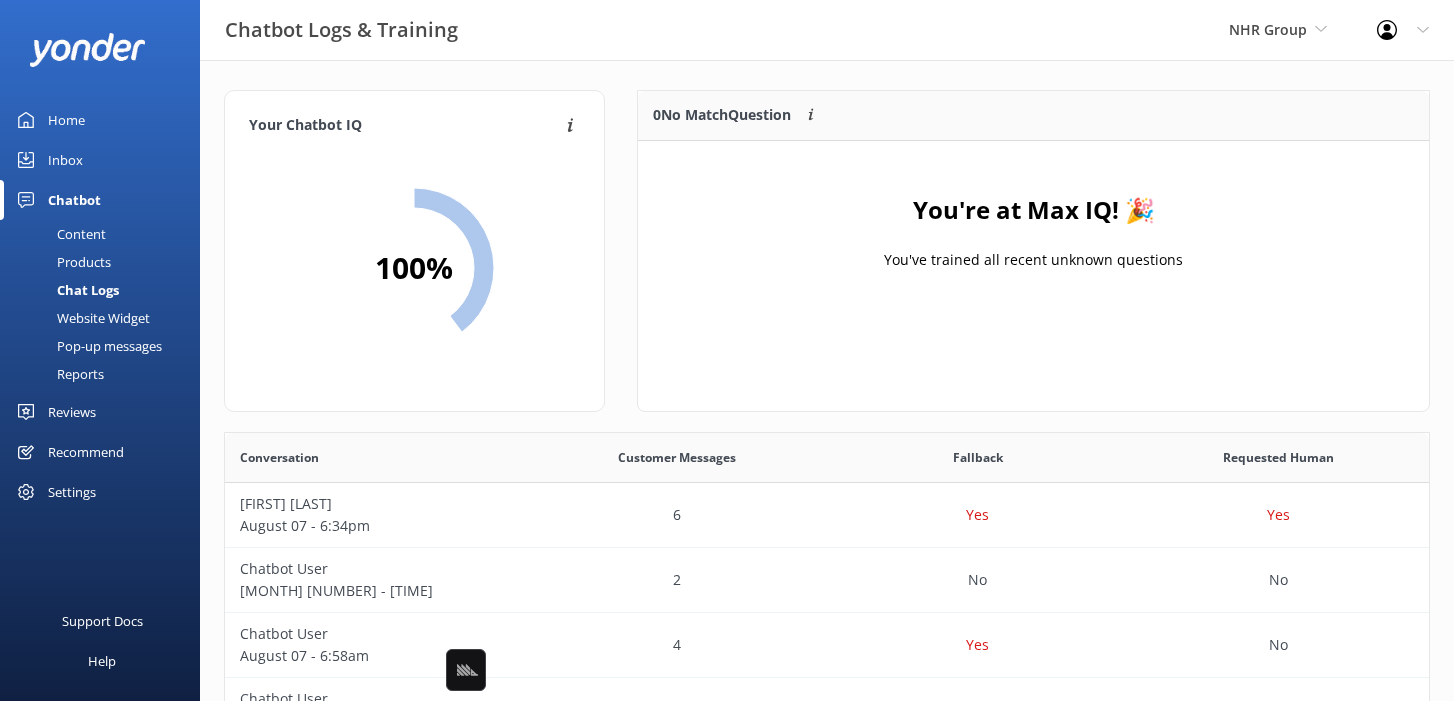 click on "0  No Match Question Customers sometimes ask questions that don't fully match an existing FAQ. These questions require training to enhance the chatbot's accuracy. You're at Max IQ! 🎉 You've trained all recent unknown questions" at bounding box center [1033, 251] 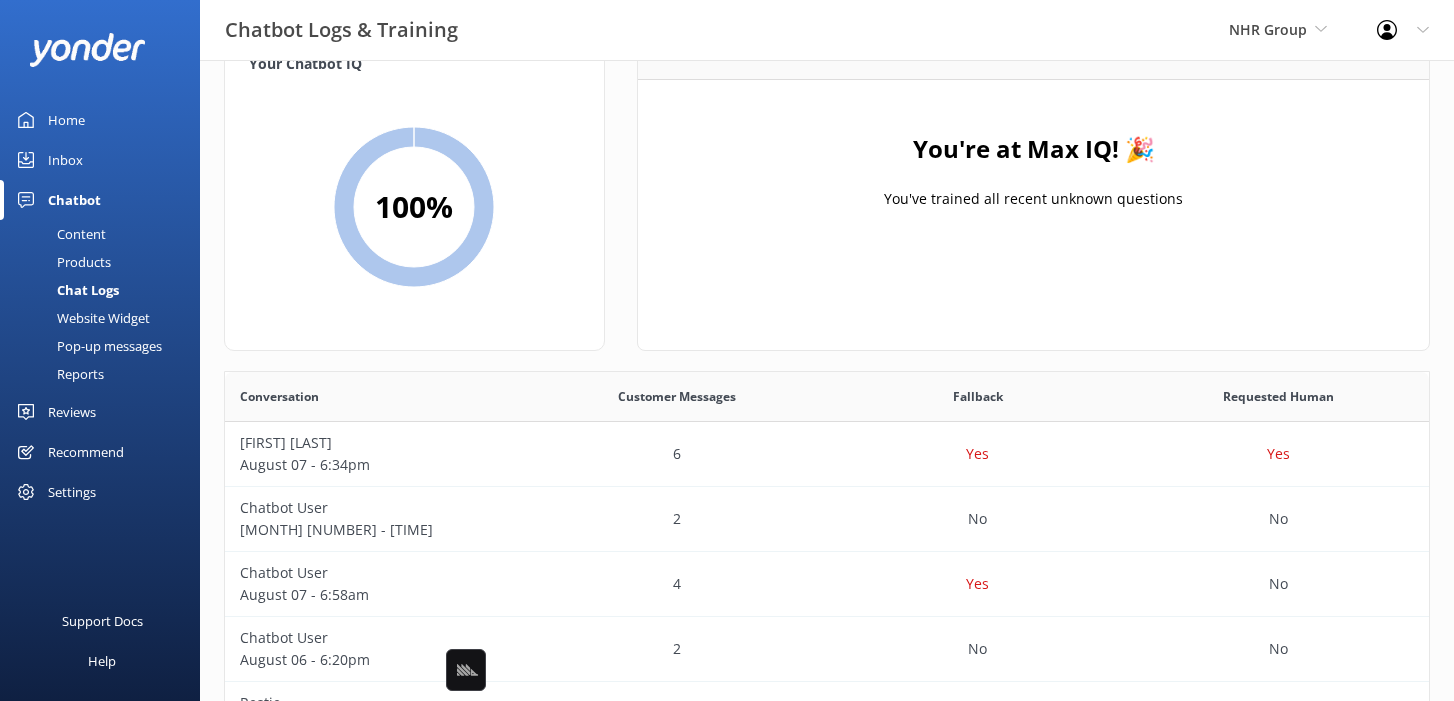 scroll, scrollTop: 0, scrollLeft: 0, axis: both 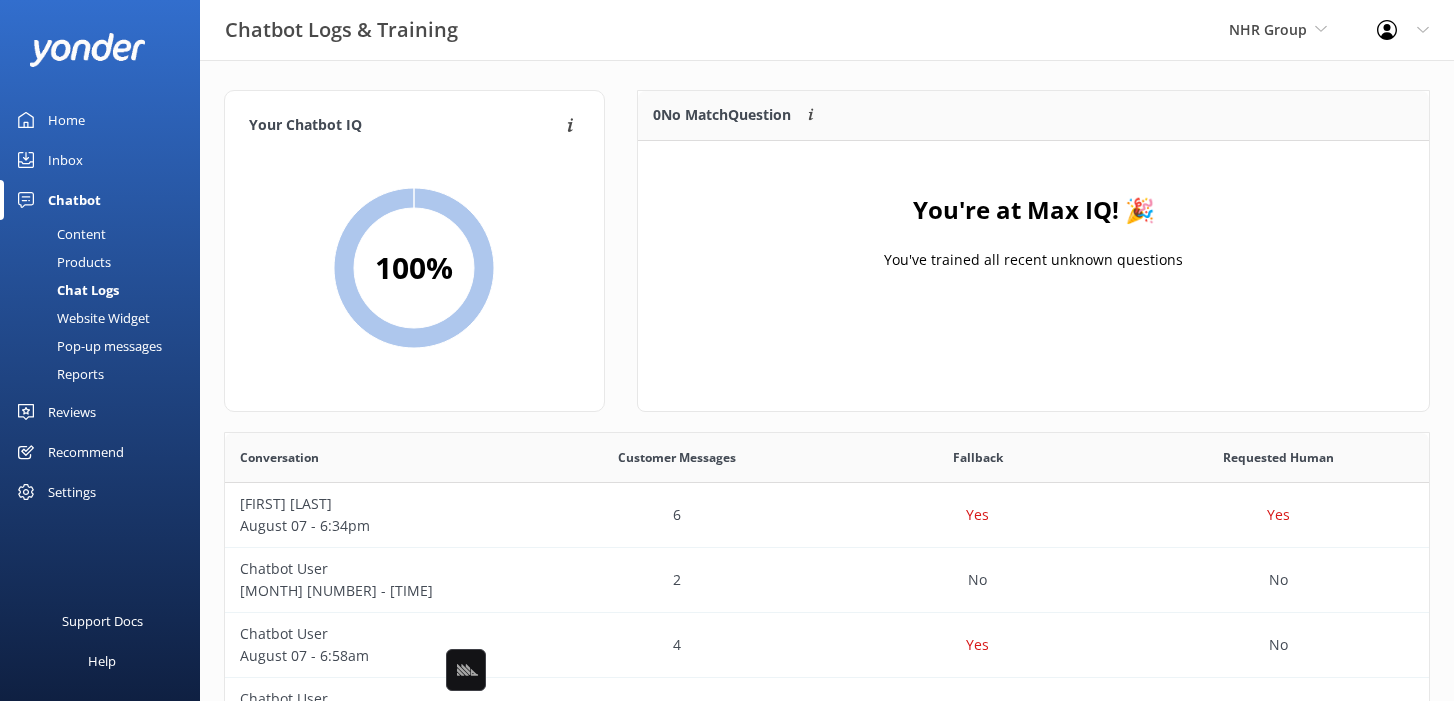 click on "Products" at bounding box center [61, 262] 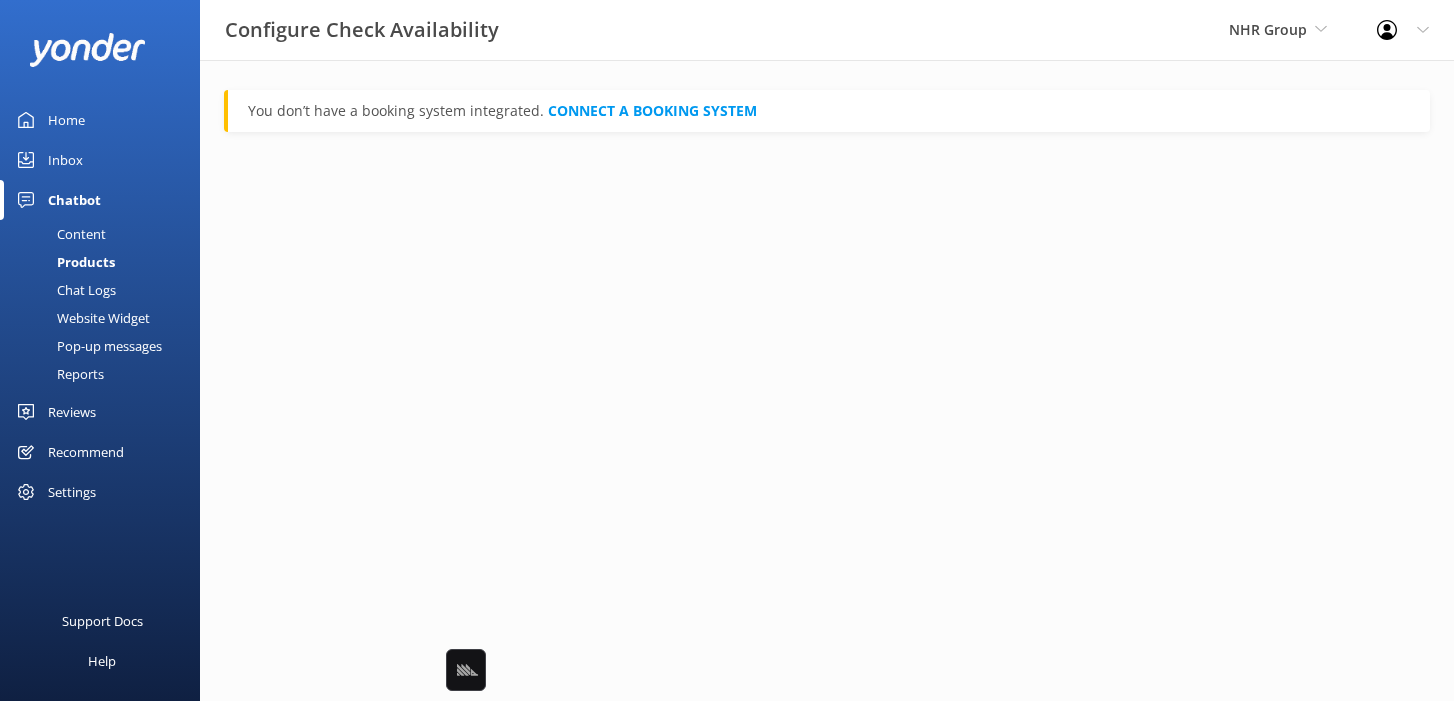 click on "Content" at bounding box center [59, 234] 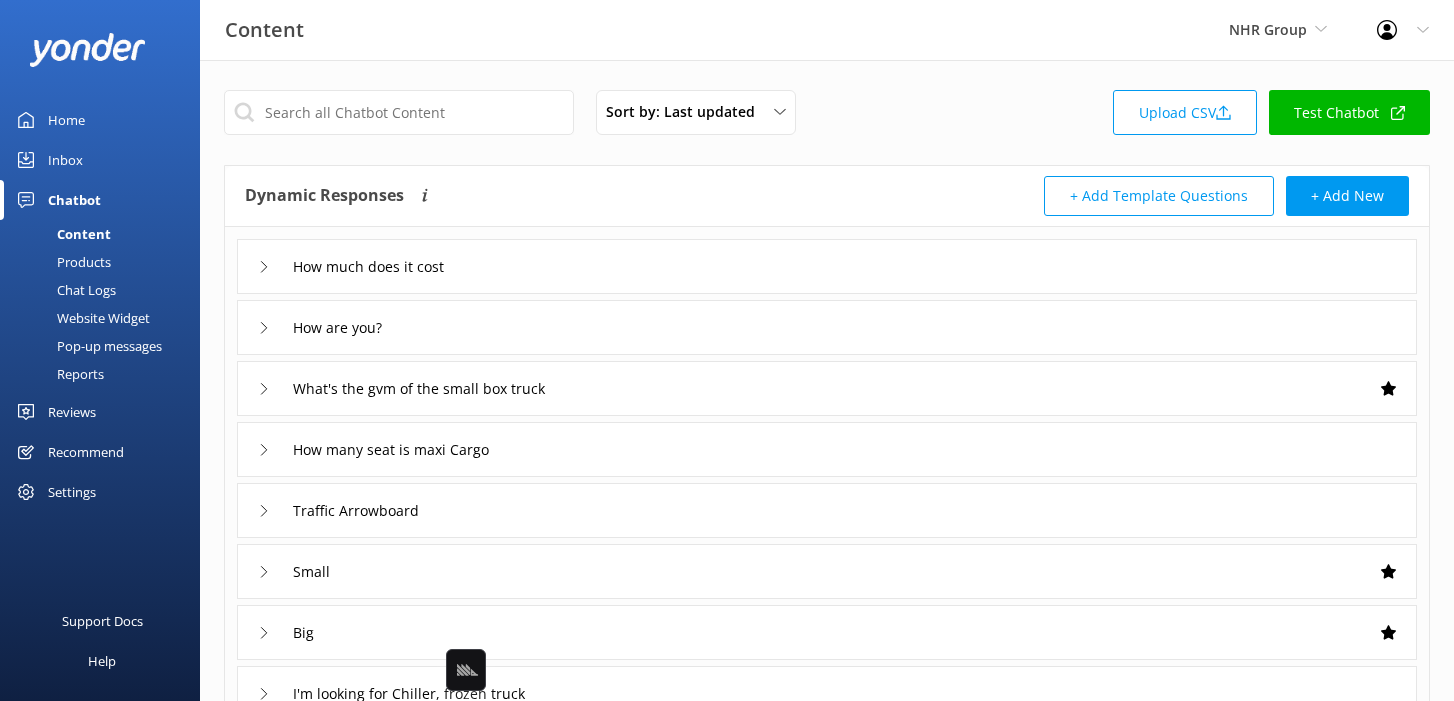 click on "Sort by: Last updated Title Last updated Upload CSV Test Chatbot Dynamic Responses Dynamic responses rely on the Large Language Model to create the most-relevant response to a user's question by referencing all of the information provided. + Add Template Questions + Add New How much does it cost How are you? What's the gvm of the small box truck How many seat is maxi Cargo Traffic Arrowboard Small Big I'm looking for Chiller, frozen truck Is there a limit on kilometres per day Compactor 1 2 3 4 5 6 7 8 9 10 ... Fixed Responses Fixed Responses will always return the exact answer you add to a question. For example, if you add "What is the price?" as a fixed response, users will get the exact copy you provide, versus relying on the LLM to create a response. + Add New Moving People Moving House Moving Stuff" at bounding box center (827, 646) 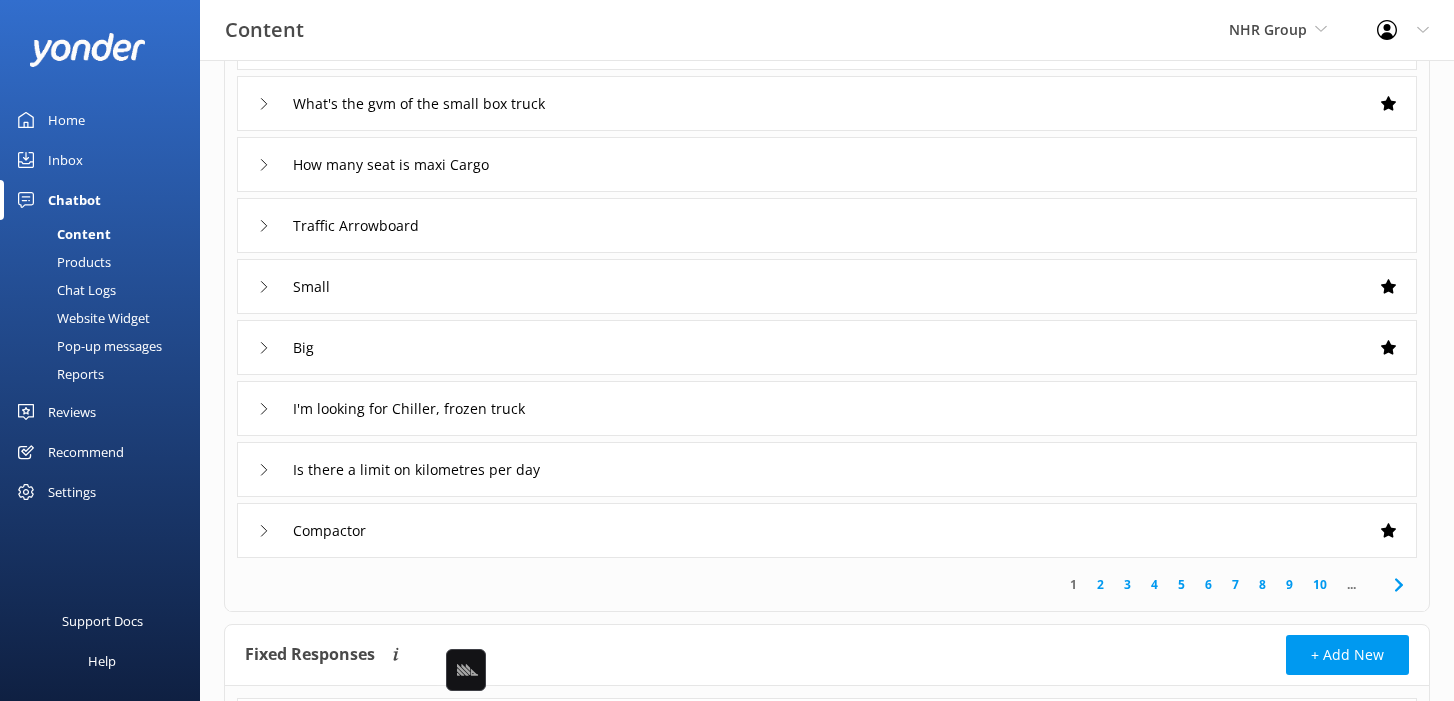 scroll, scrollTop: 373, scrollLeft: 0, axis: vertical 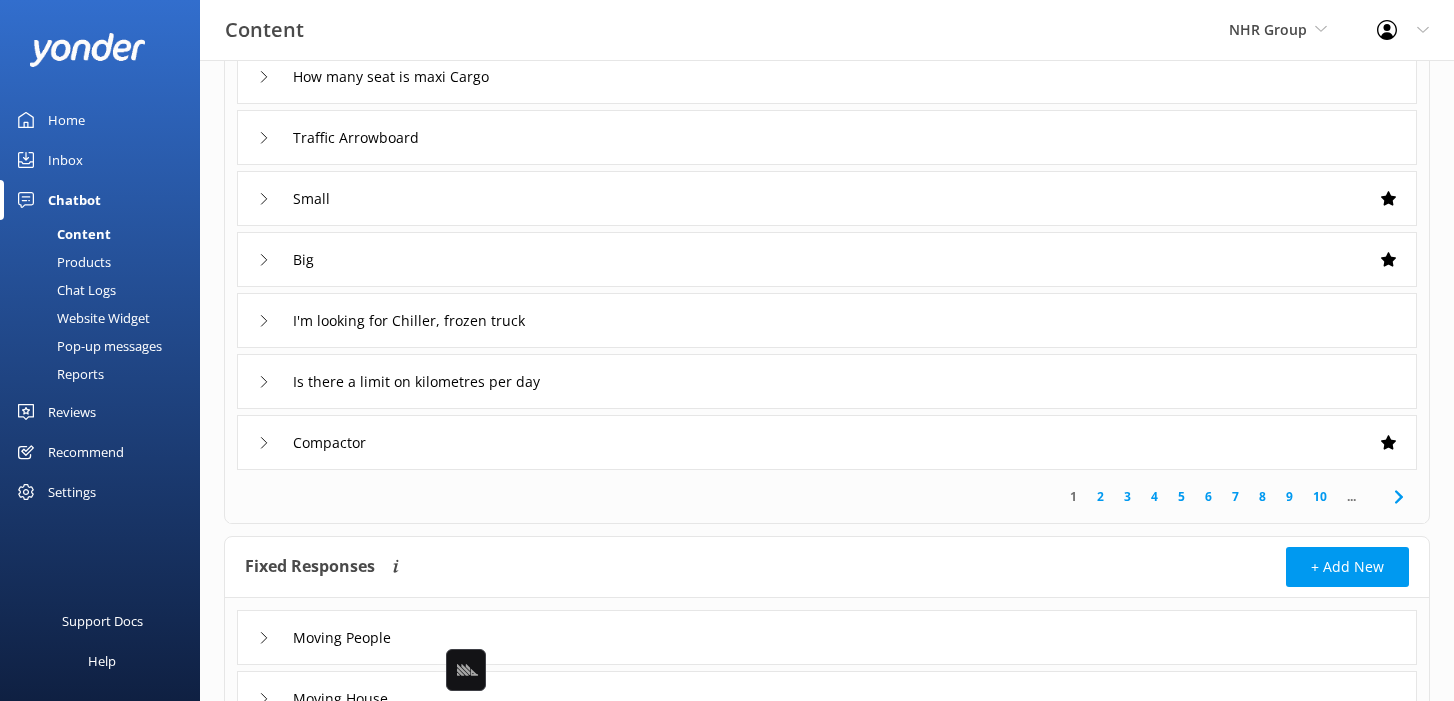 click on "Small" at bounding box center [827, 198] 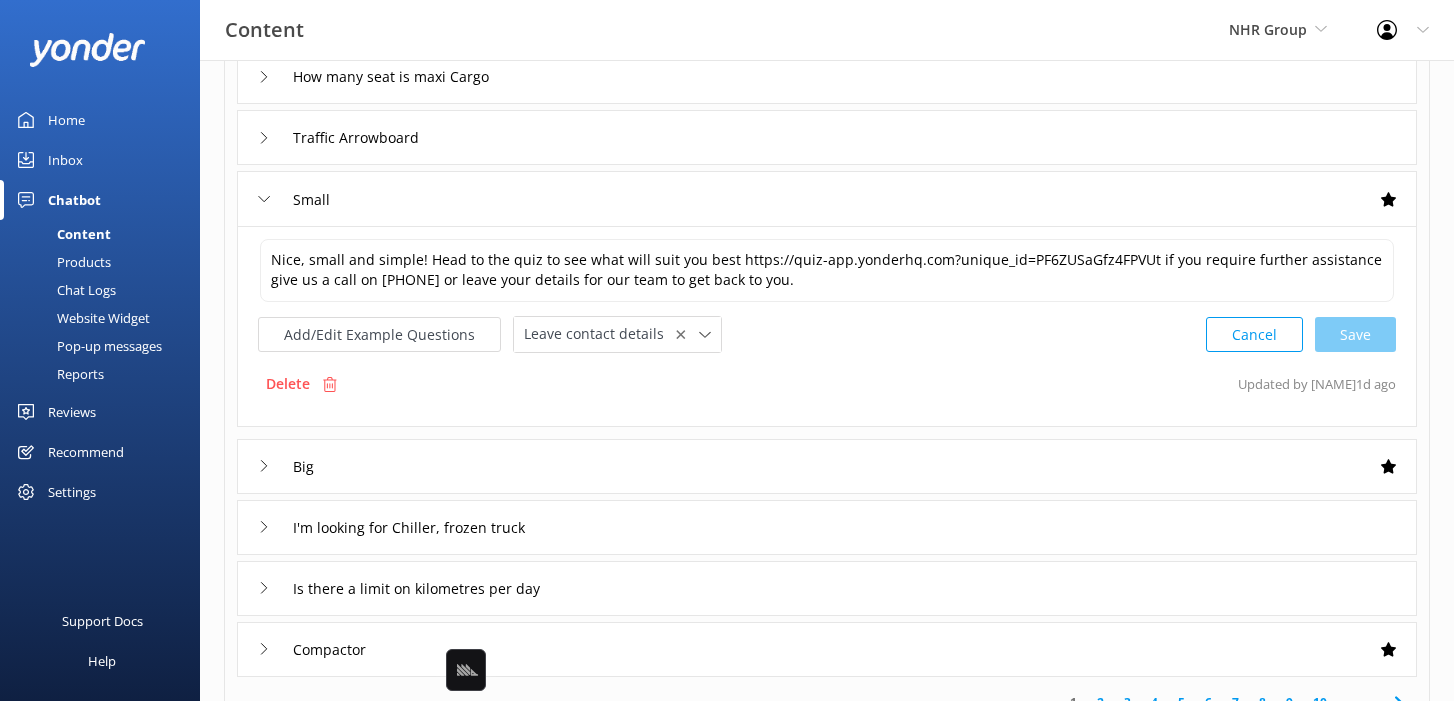 click on "Small" at bounding box center [827, 198] 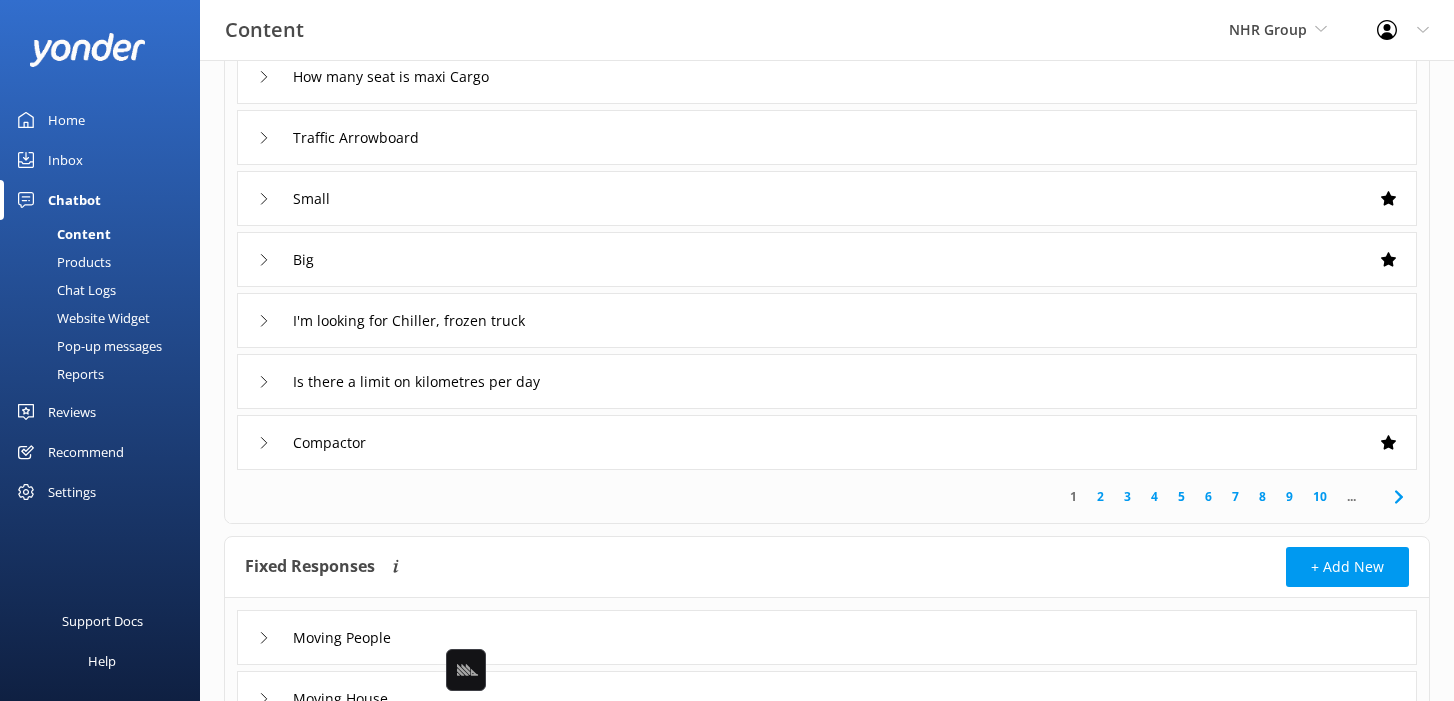 click on "Big" at bounding box center (827, 259) 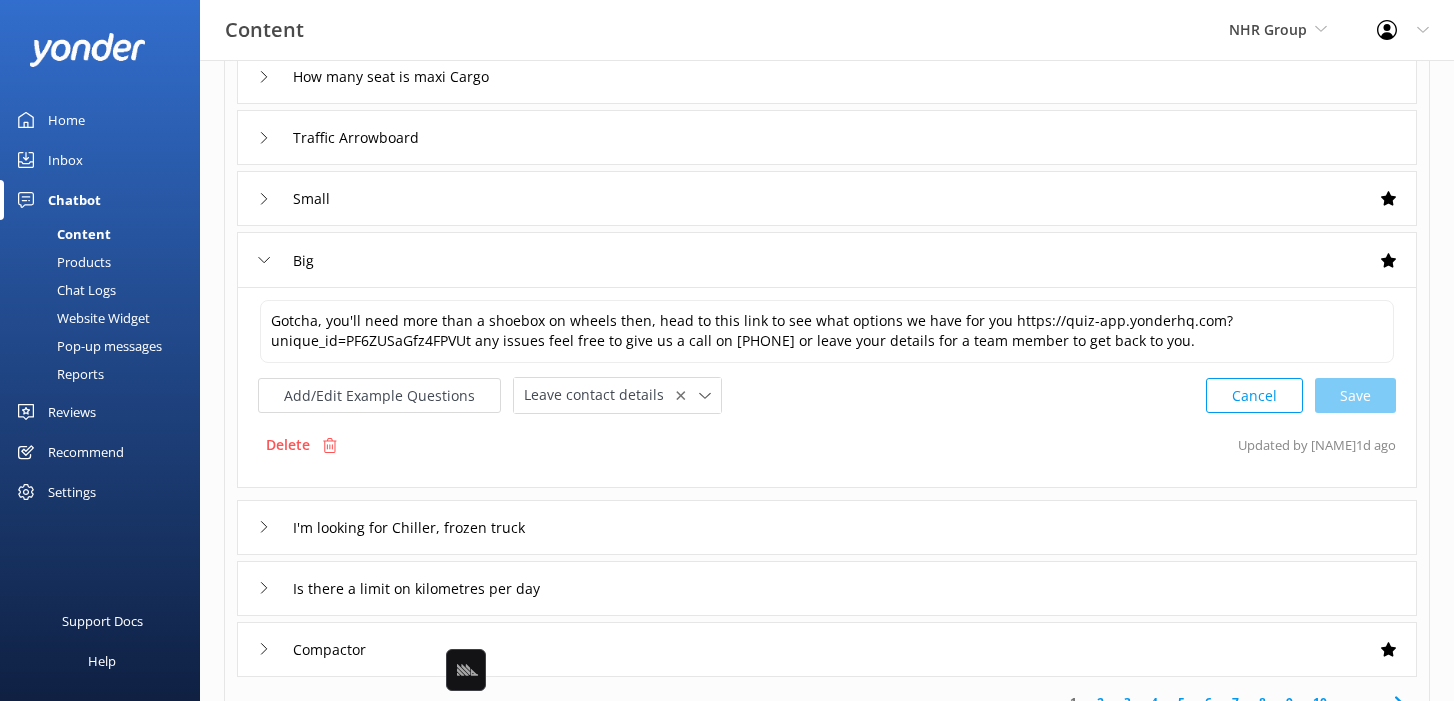 click on "Big" at bounding box center (827, 259) 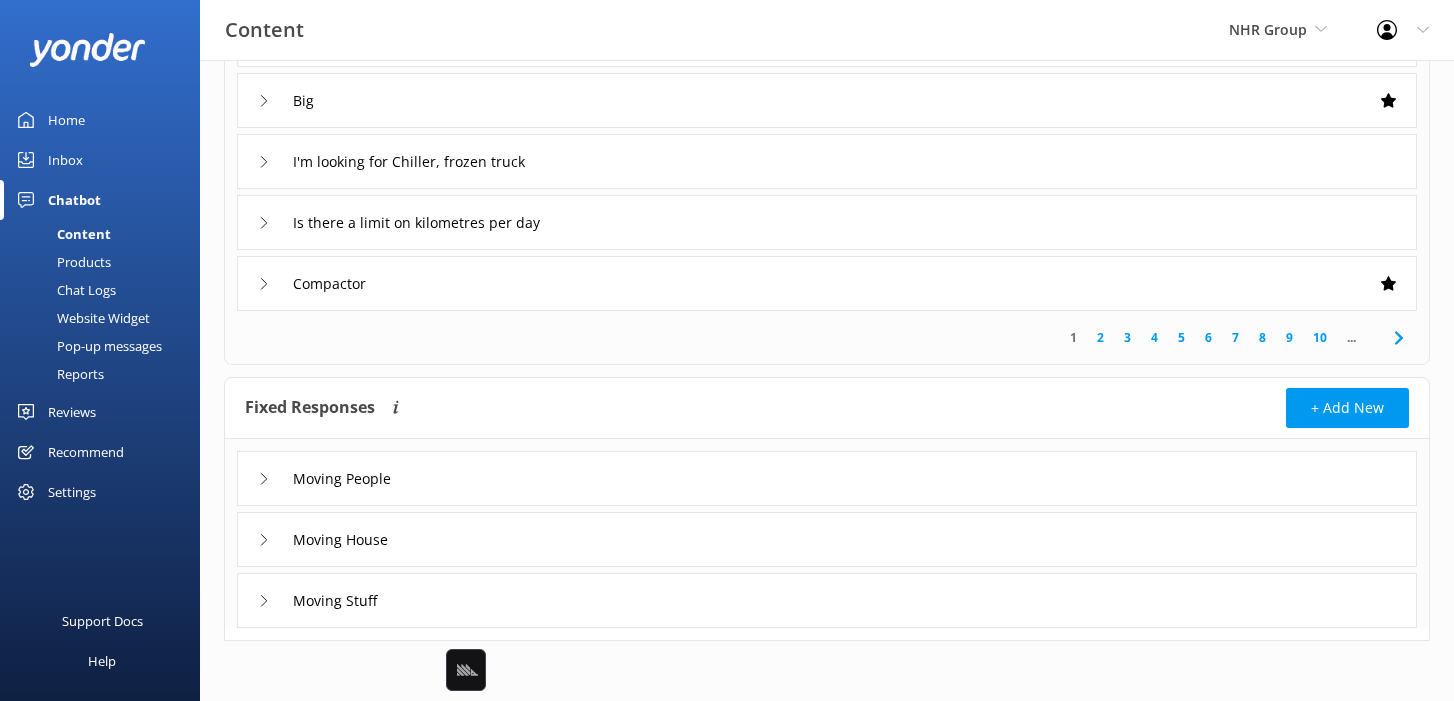scroll, scrollTop: 0, scrollLeft: 0, axis: both 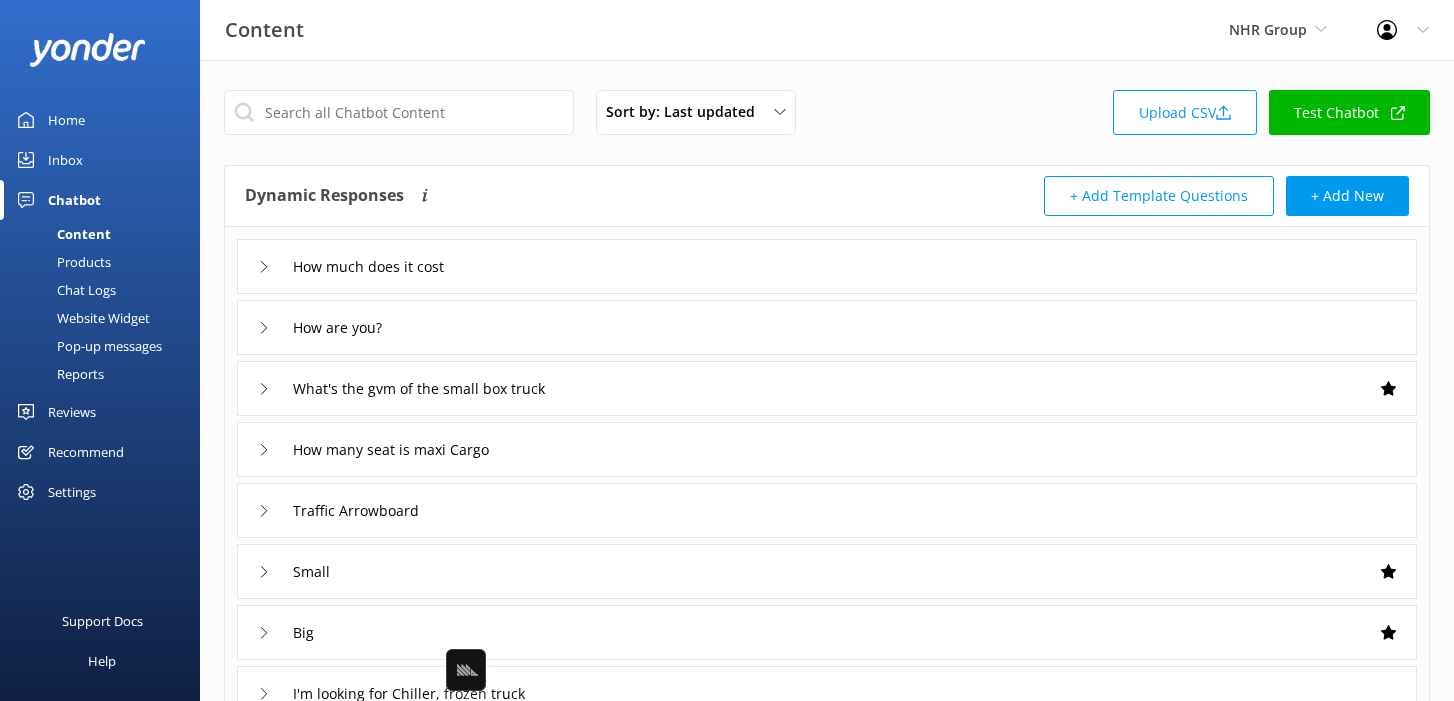 click on "Dynamic Responses Dynamic responses rely on the Large Language Model to create the most-relevant response to a user's question by referencing all of the information provided. + Add Template Questions + Add New" at bounding box center (827, 196) 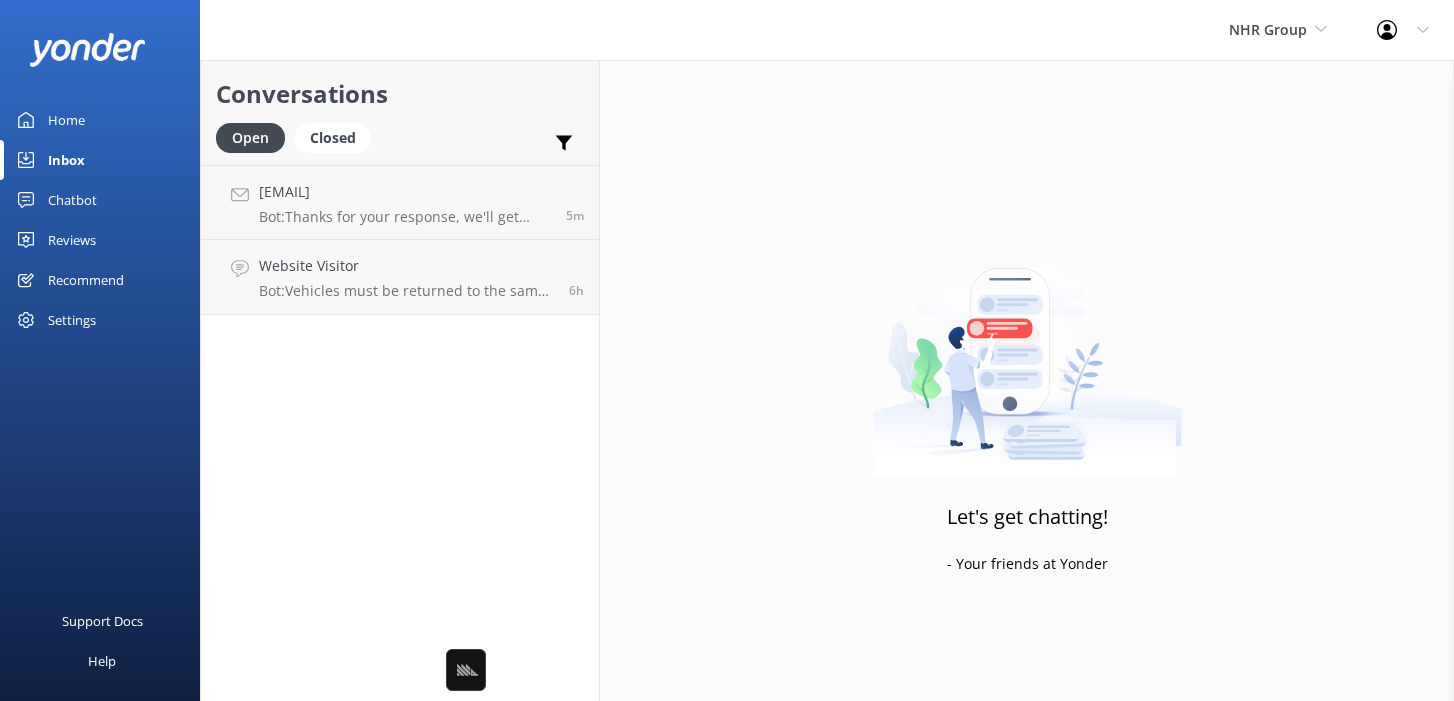 click on "Recommend" at bounding box center (86, 280) 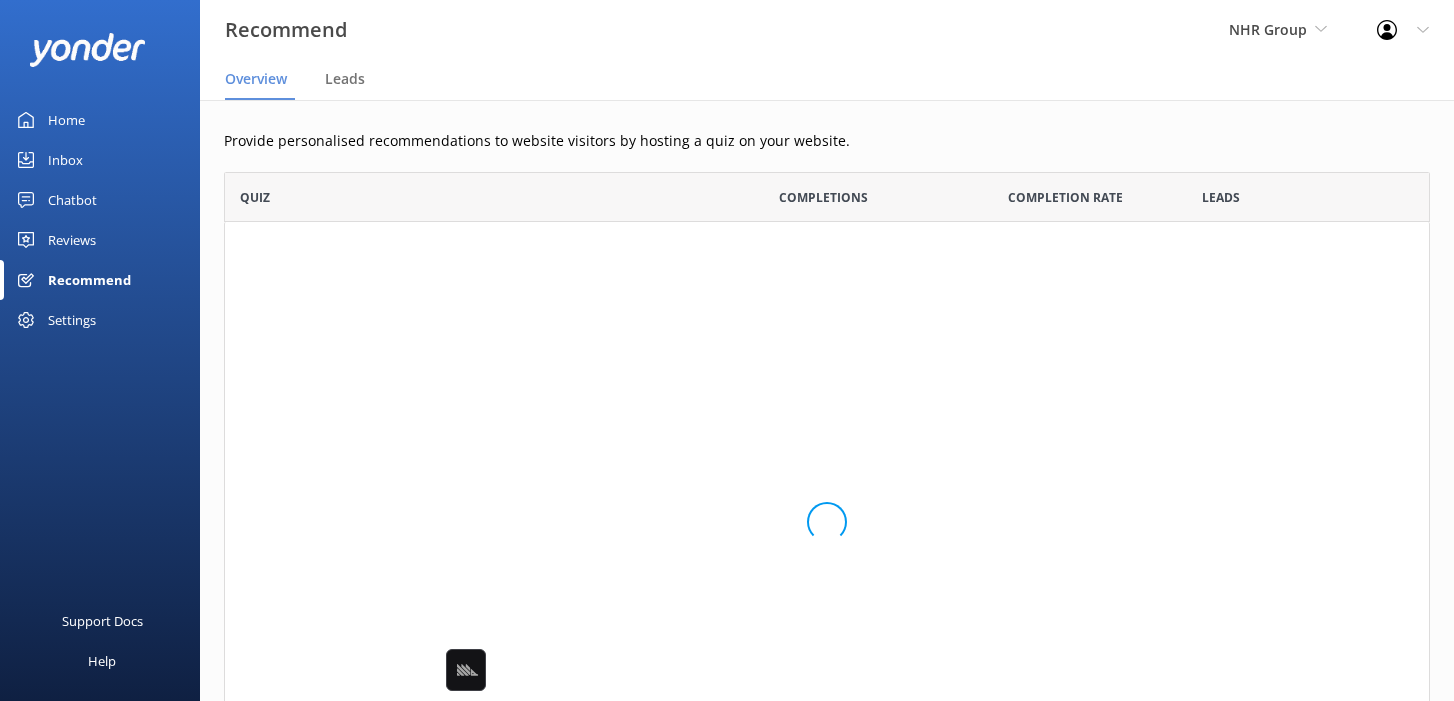 scroll, scrollTop: 1, scrollLeft: 1, axis: both 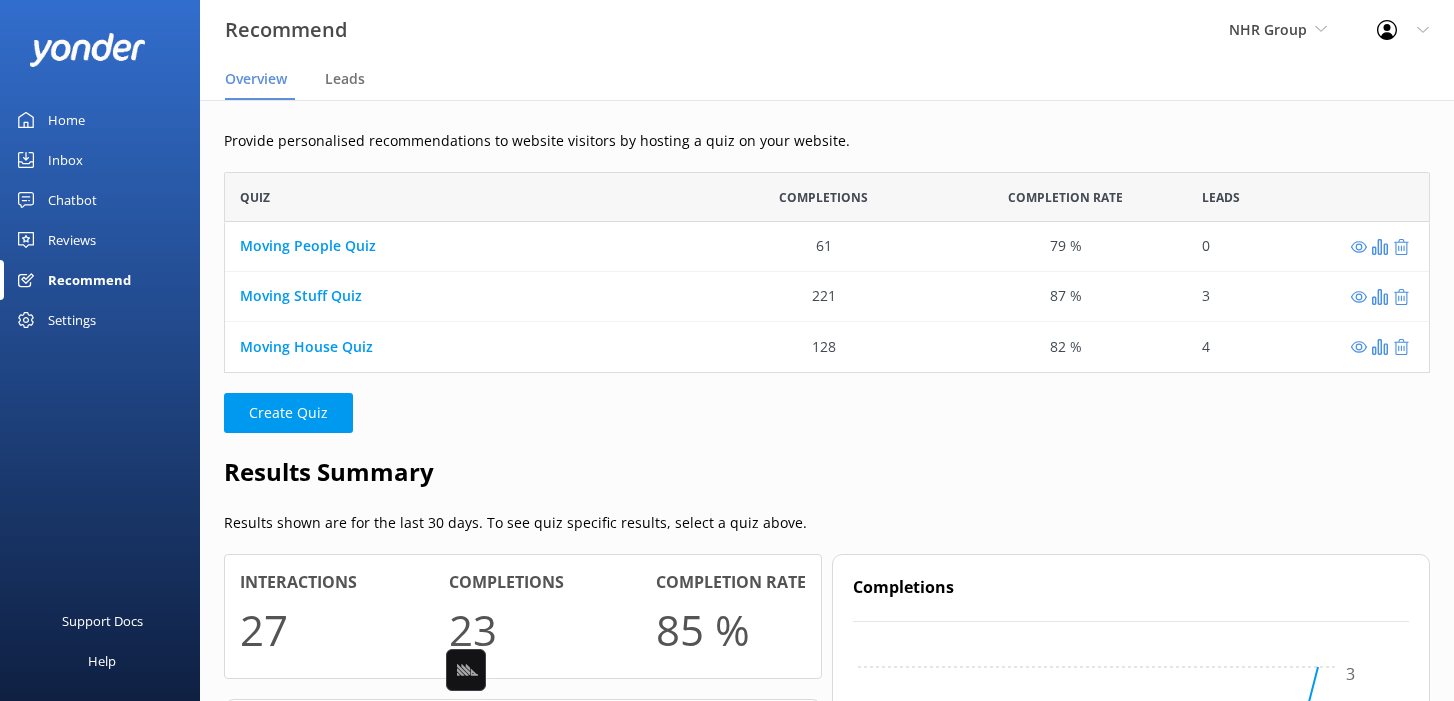 click on "Reviews" at bounding box center [72, 240] 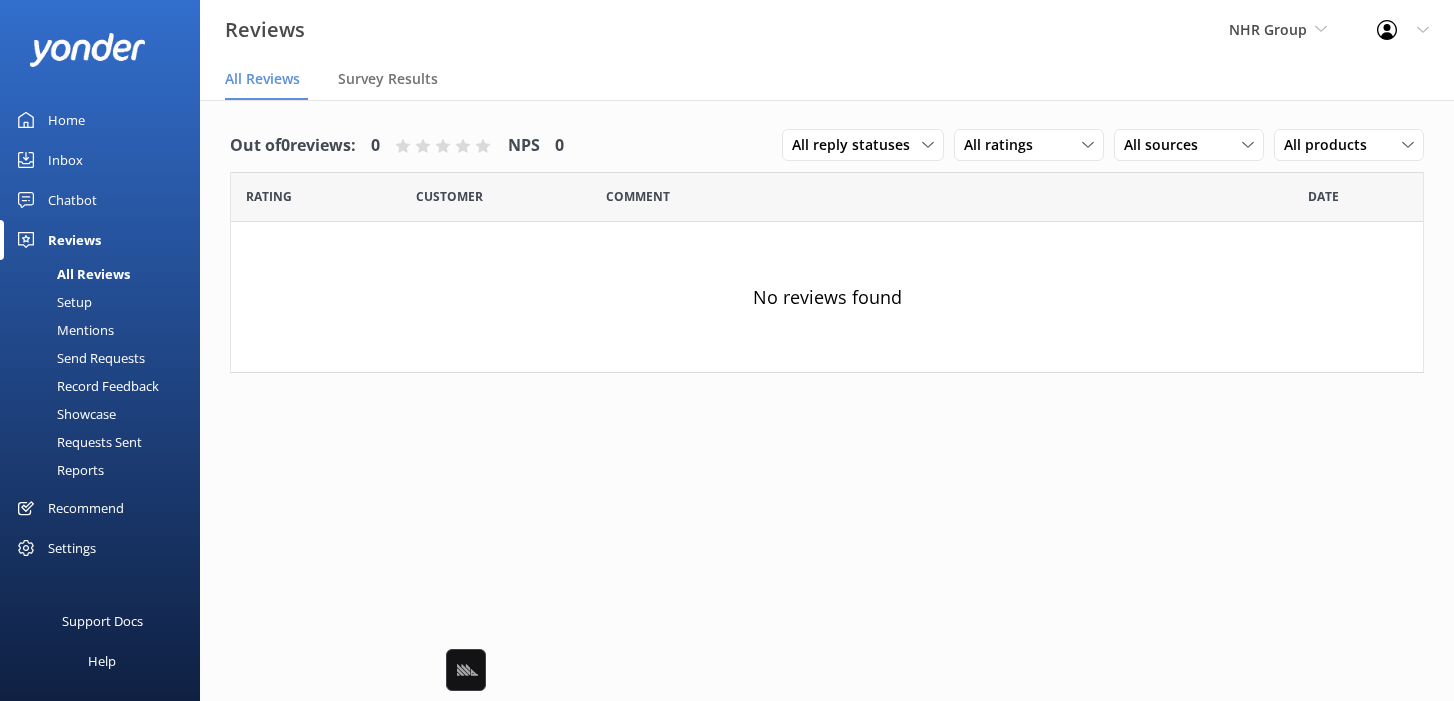click on "Out of  0  reviews: 0 NPS 0 All reply statuses All reply statuses Needs a reply Does not need reply All ratings All ratings Promoters Passives Detractors All sources All sources Yonder survey Heard by staff All products All products" at bounding box center (827, 146) 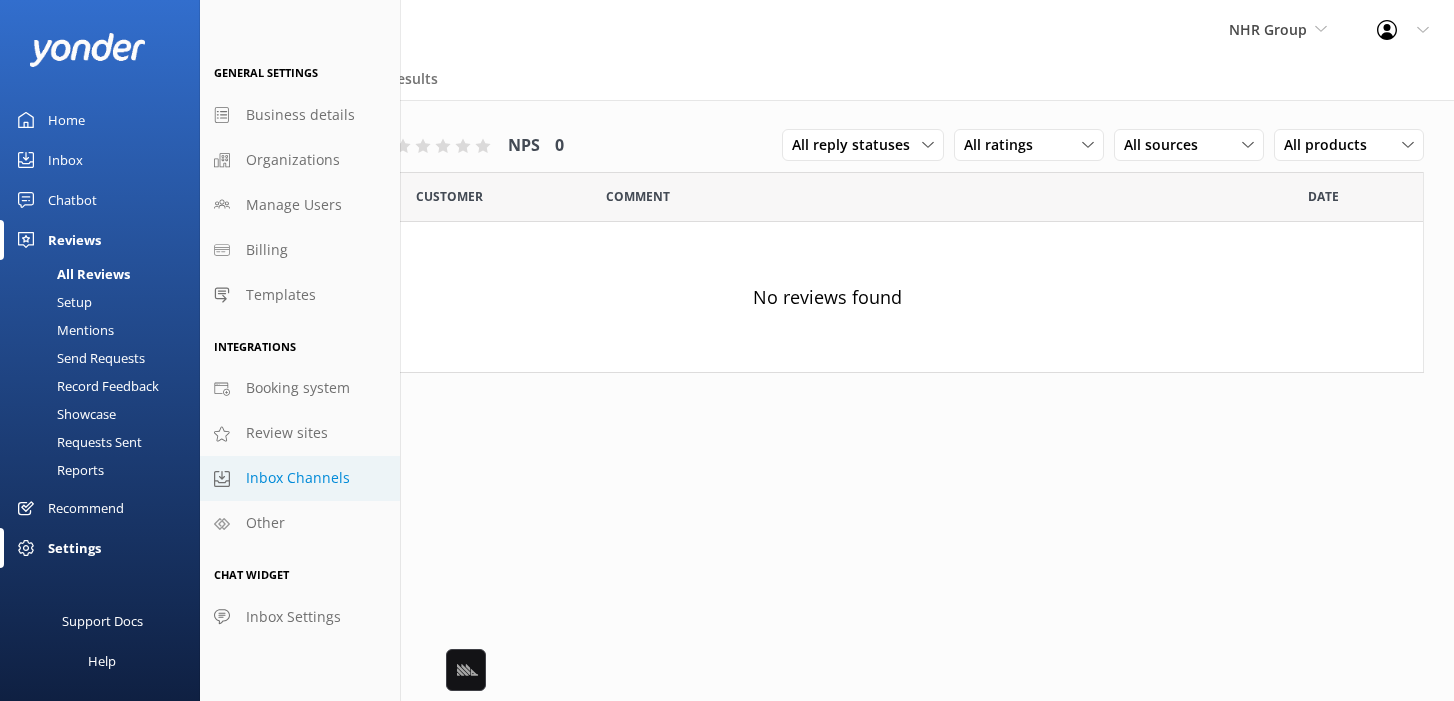 click on "Inbox Channels" at bounding box center (298, 478) 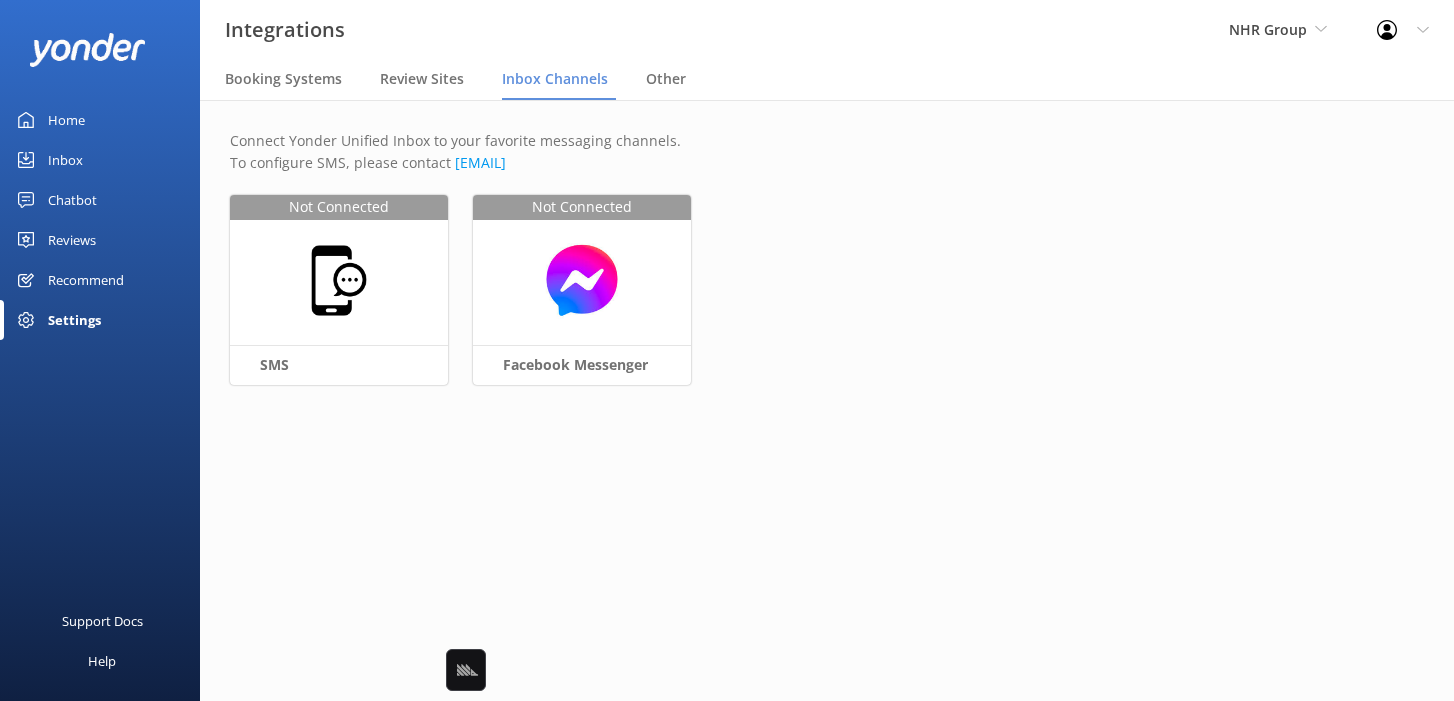 click on "Settings" at bounding box center (100, 320) 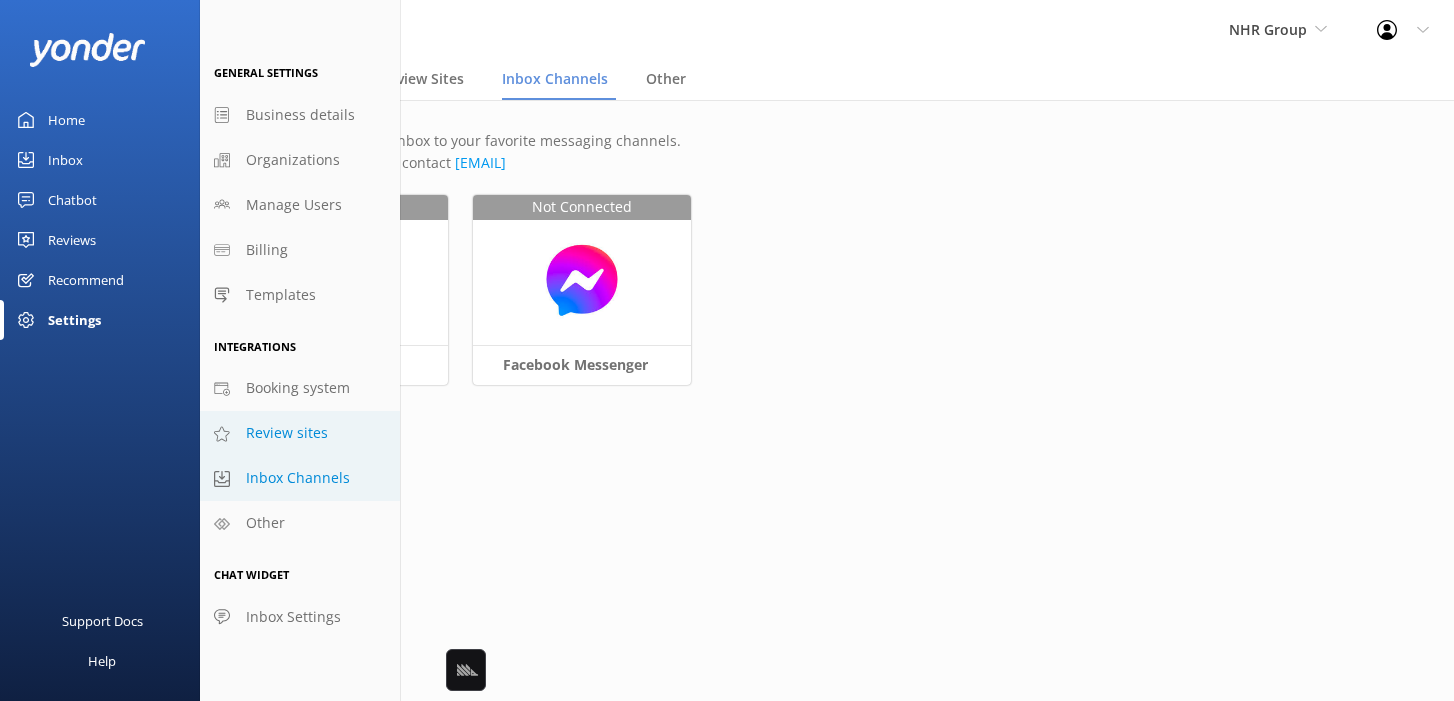 click on "Review sites" at bounding box center (287, 433) 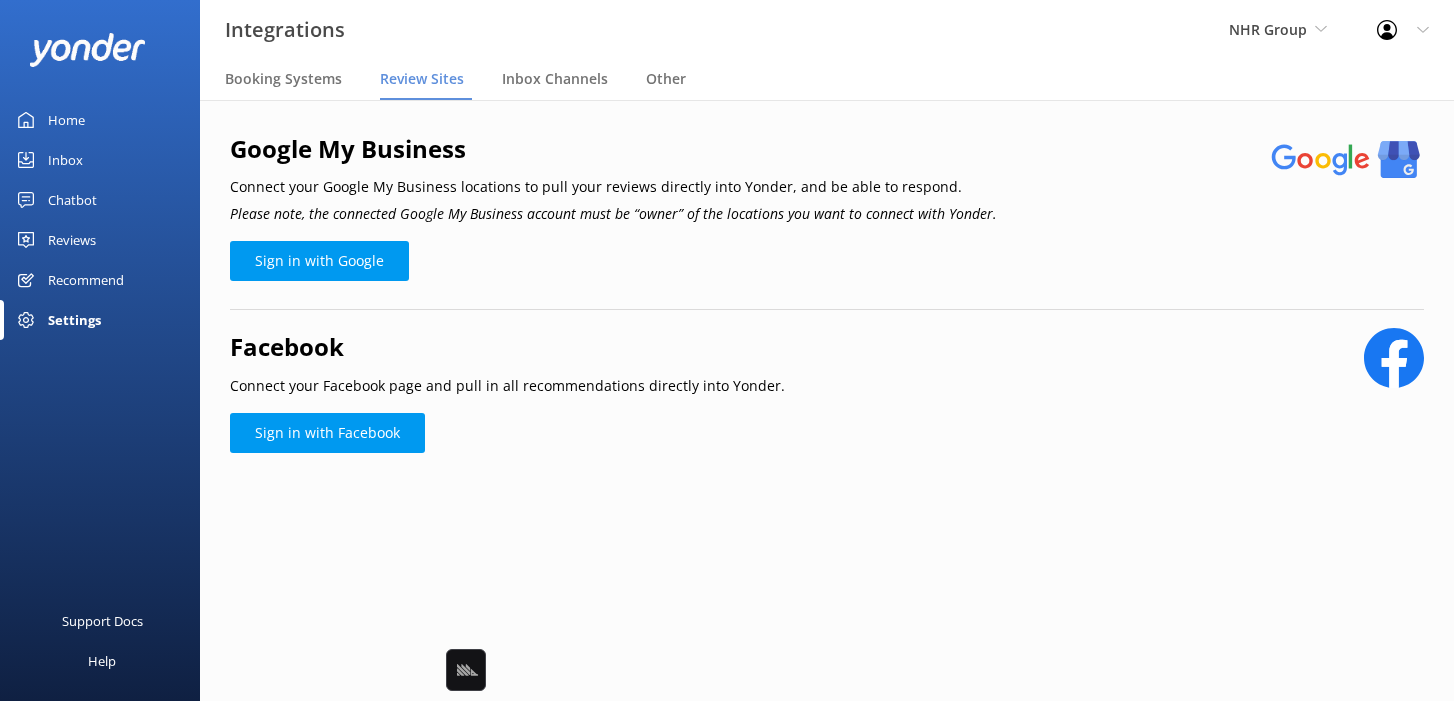 click on "Chatbot" at bounding box center (72, 200) 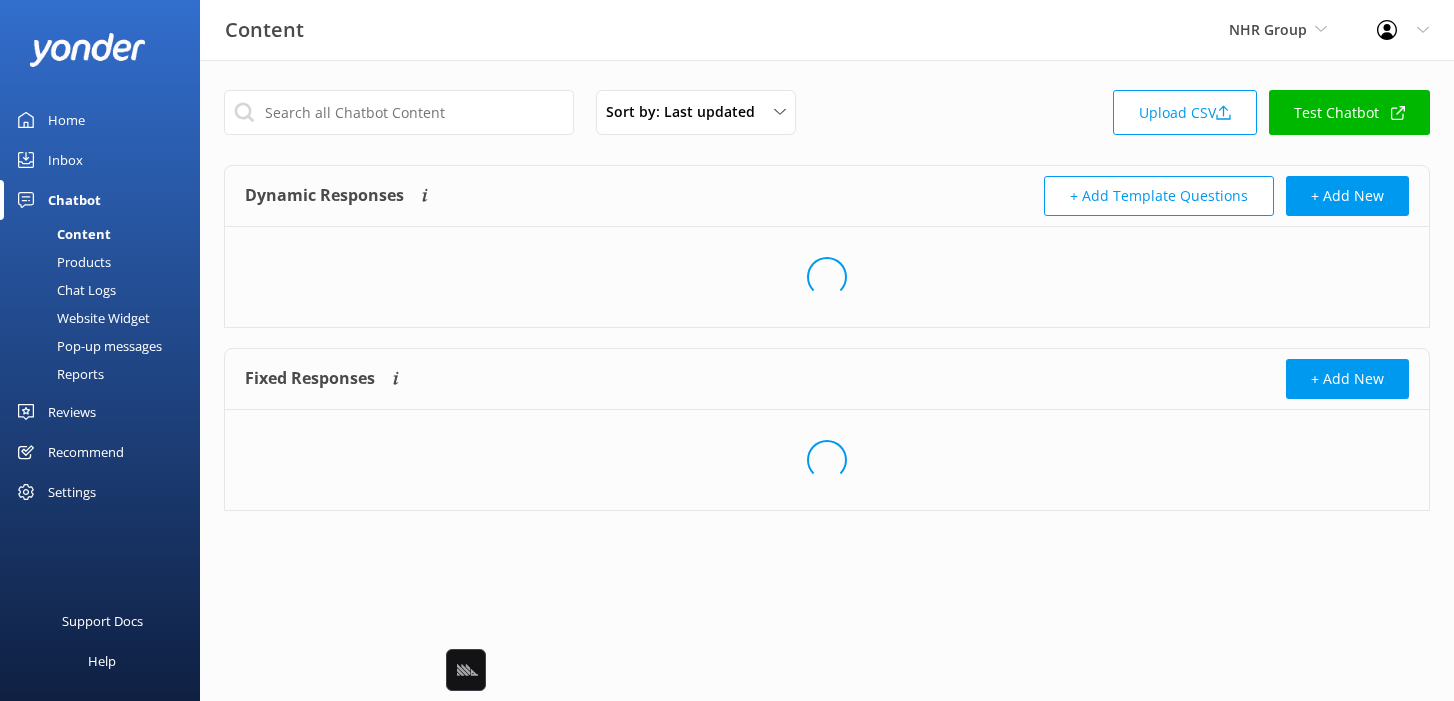 click on "Home" at bounding box center (100, 120) 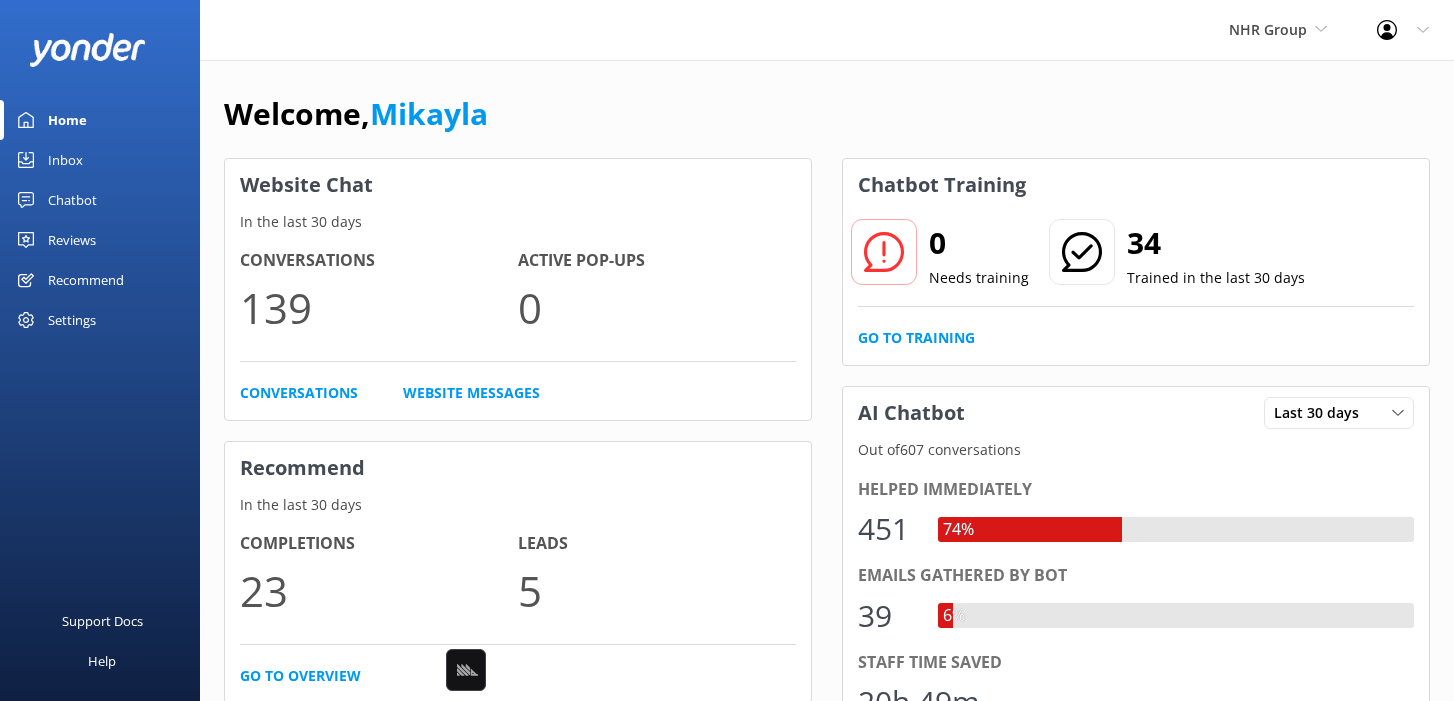 click on "Website Chat" at bounding box center [518, 185] 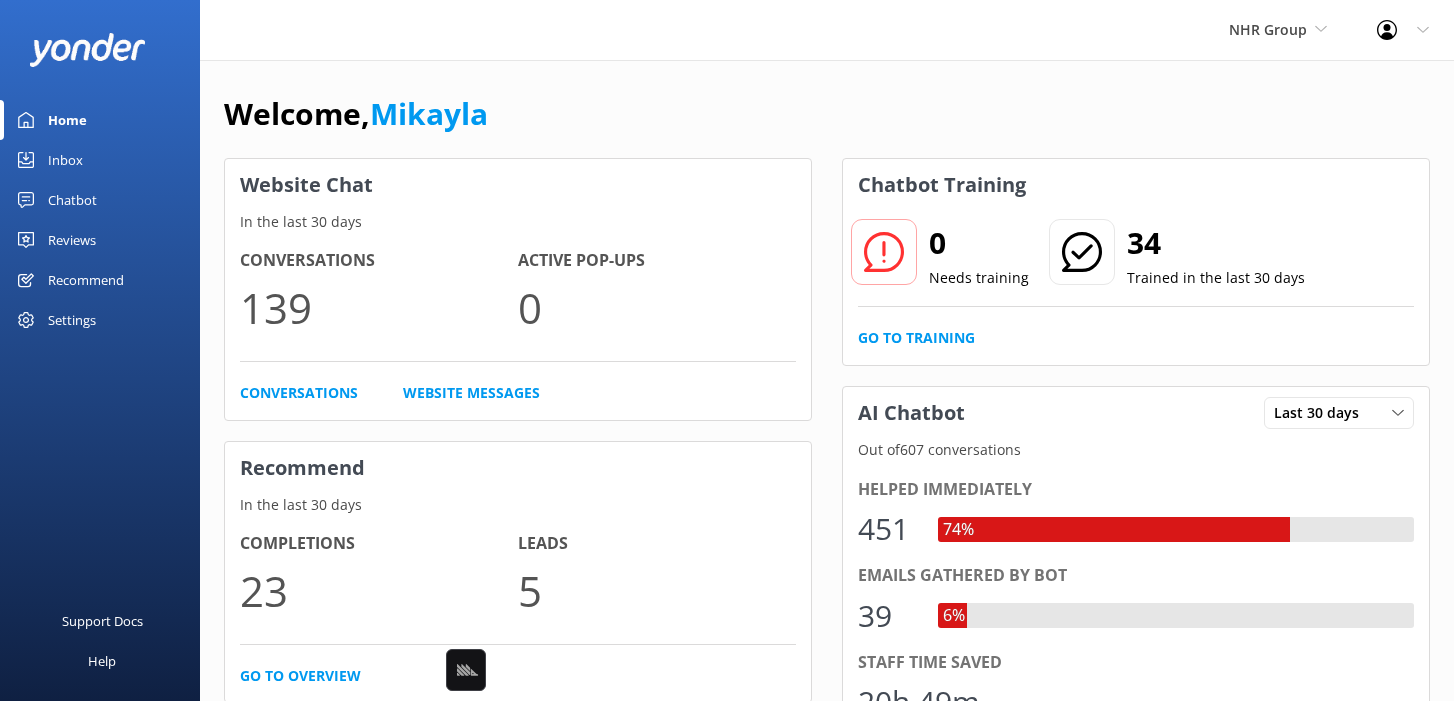 click on "Welcome,  Mikayla" at bounding box center (827, 124) 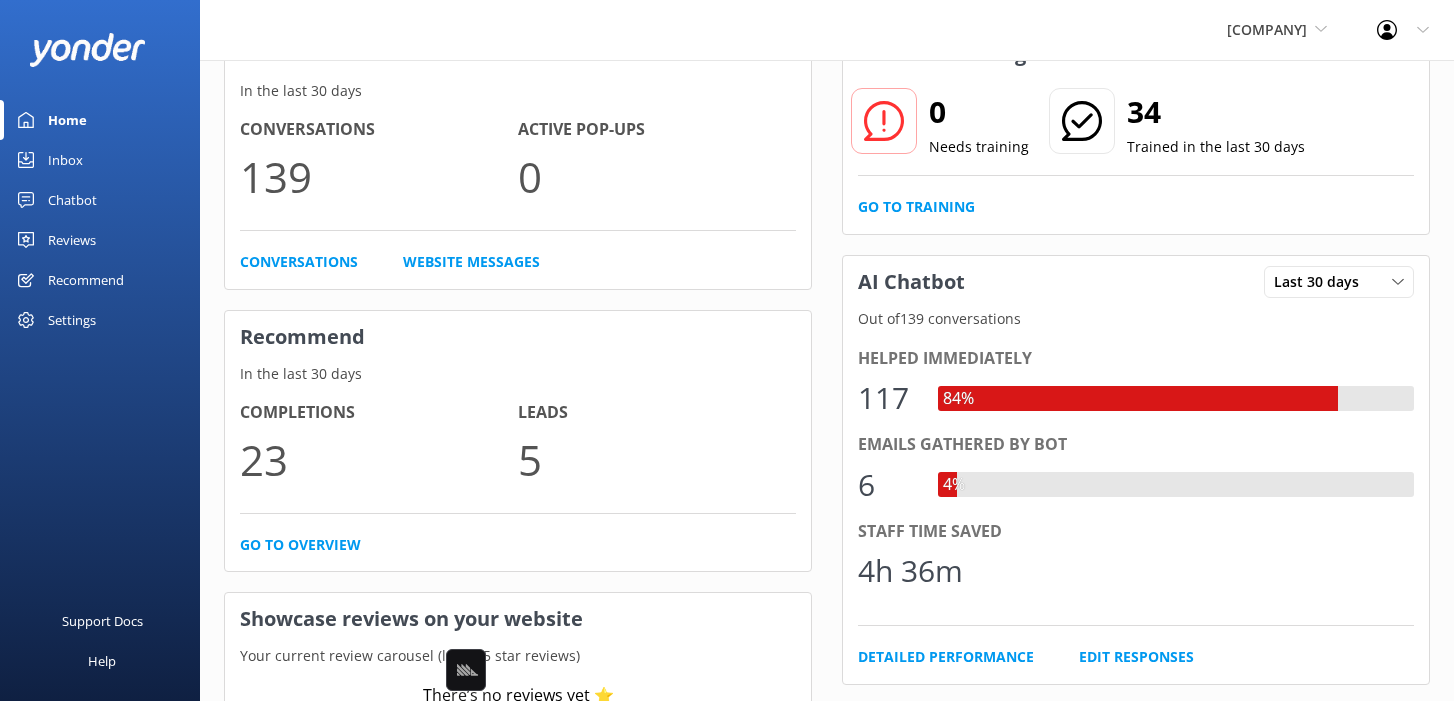 scroll, scrollTop: 0, scrollLeft: 0, axis: both 